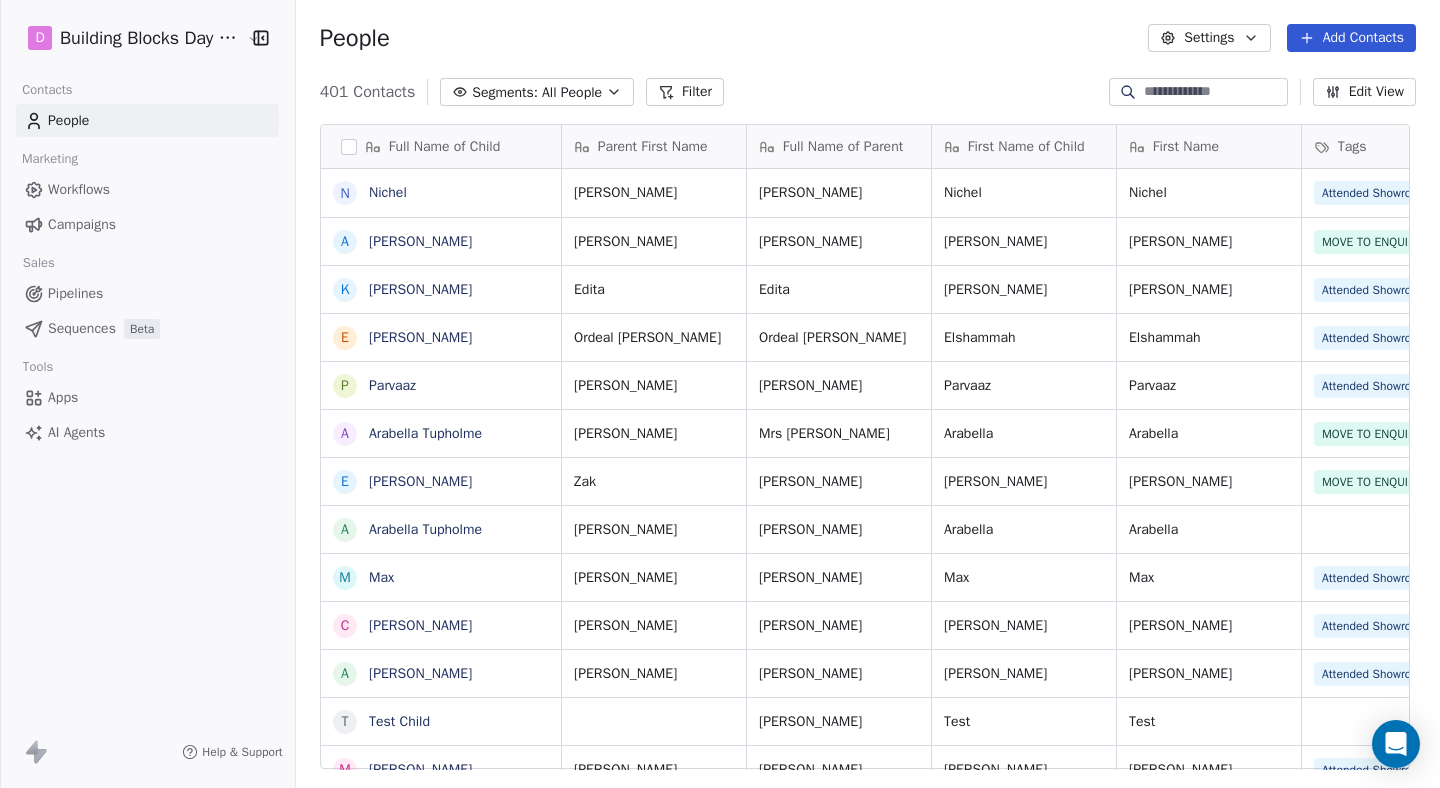 scroll, scrollTop: 0, scrollLeft: 0, axis: both 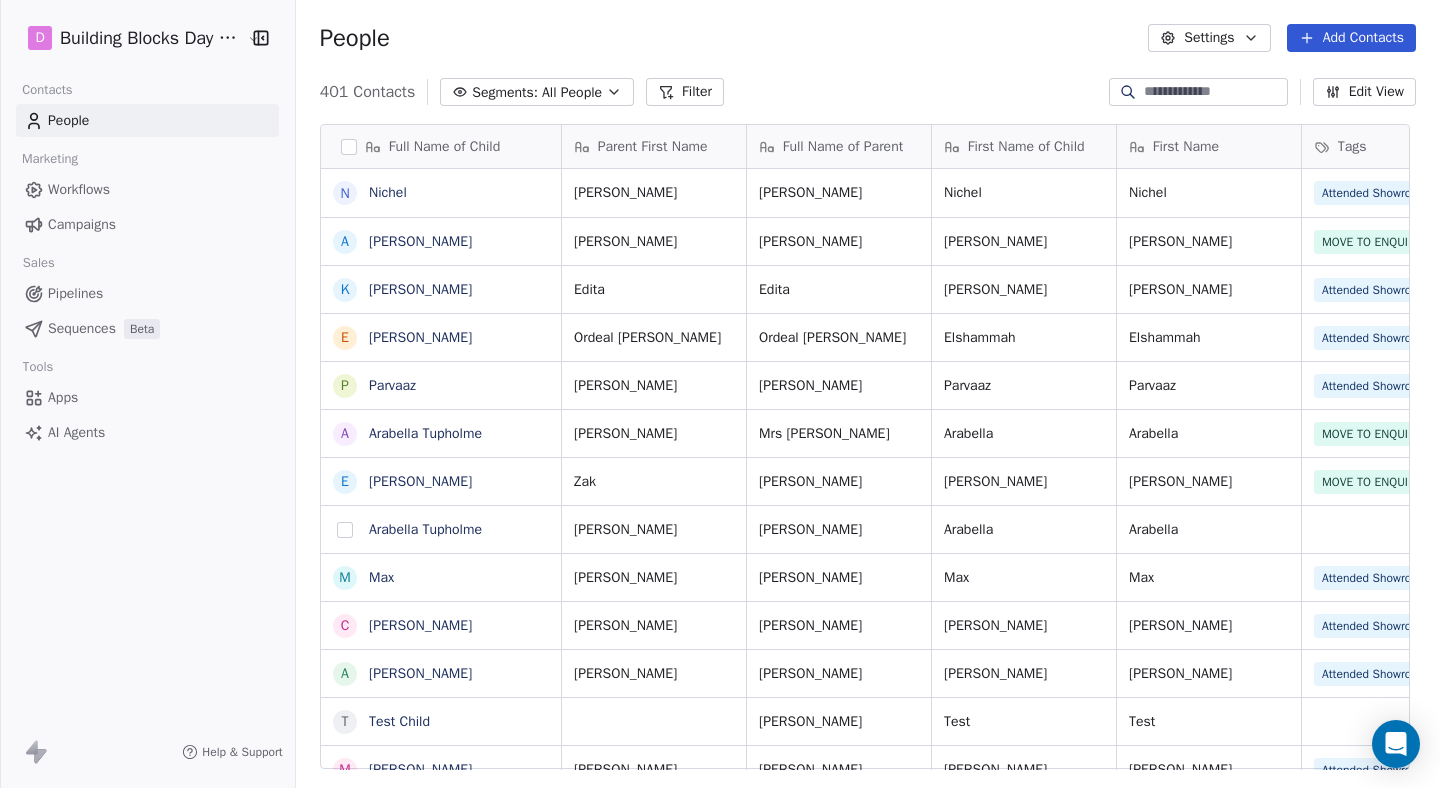 click at bounding box center (345, 530) 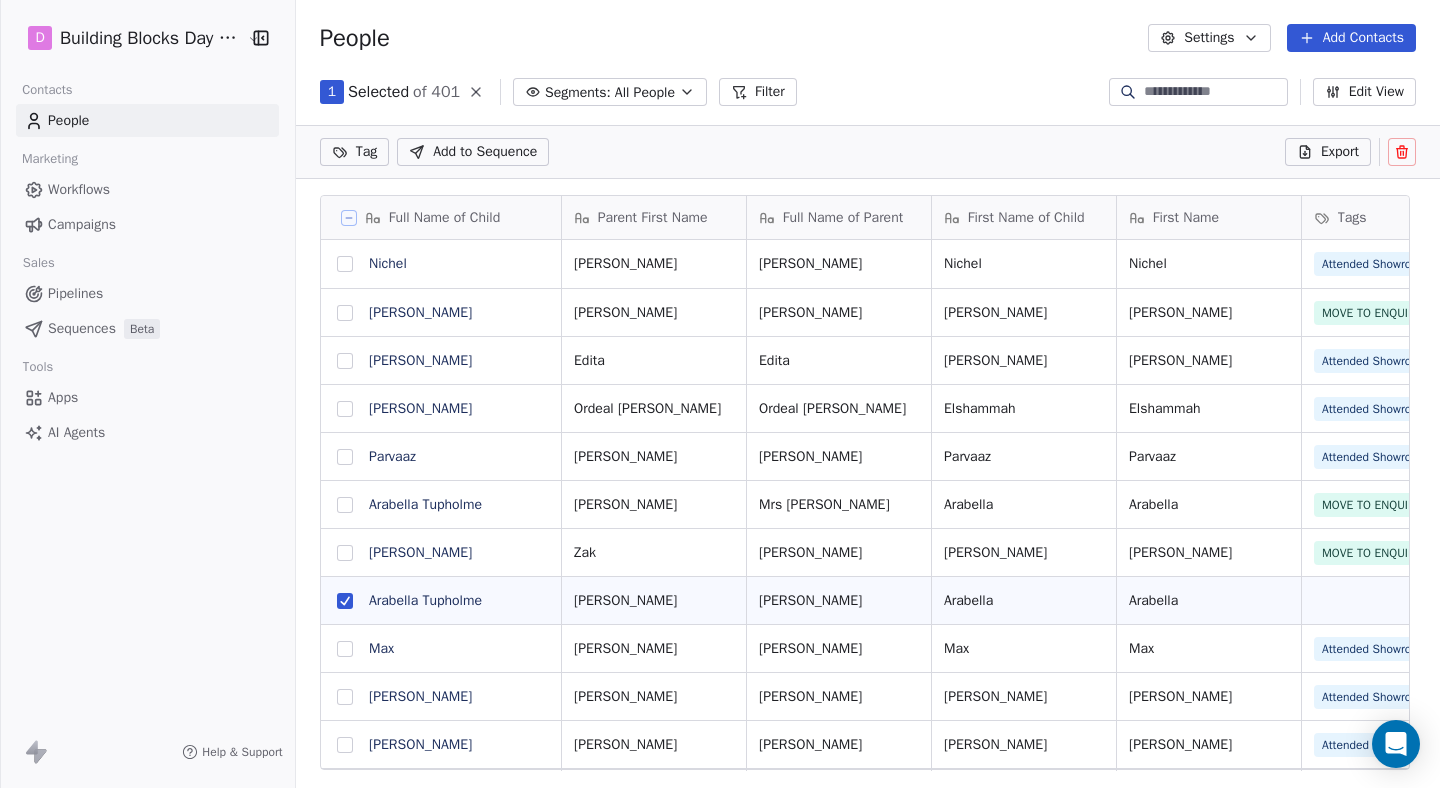 scroll, scrollTop: 623, scrollLeft: 1138, axis: both 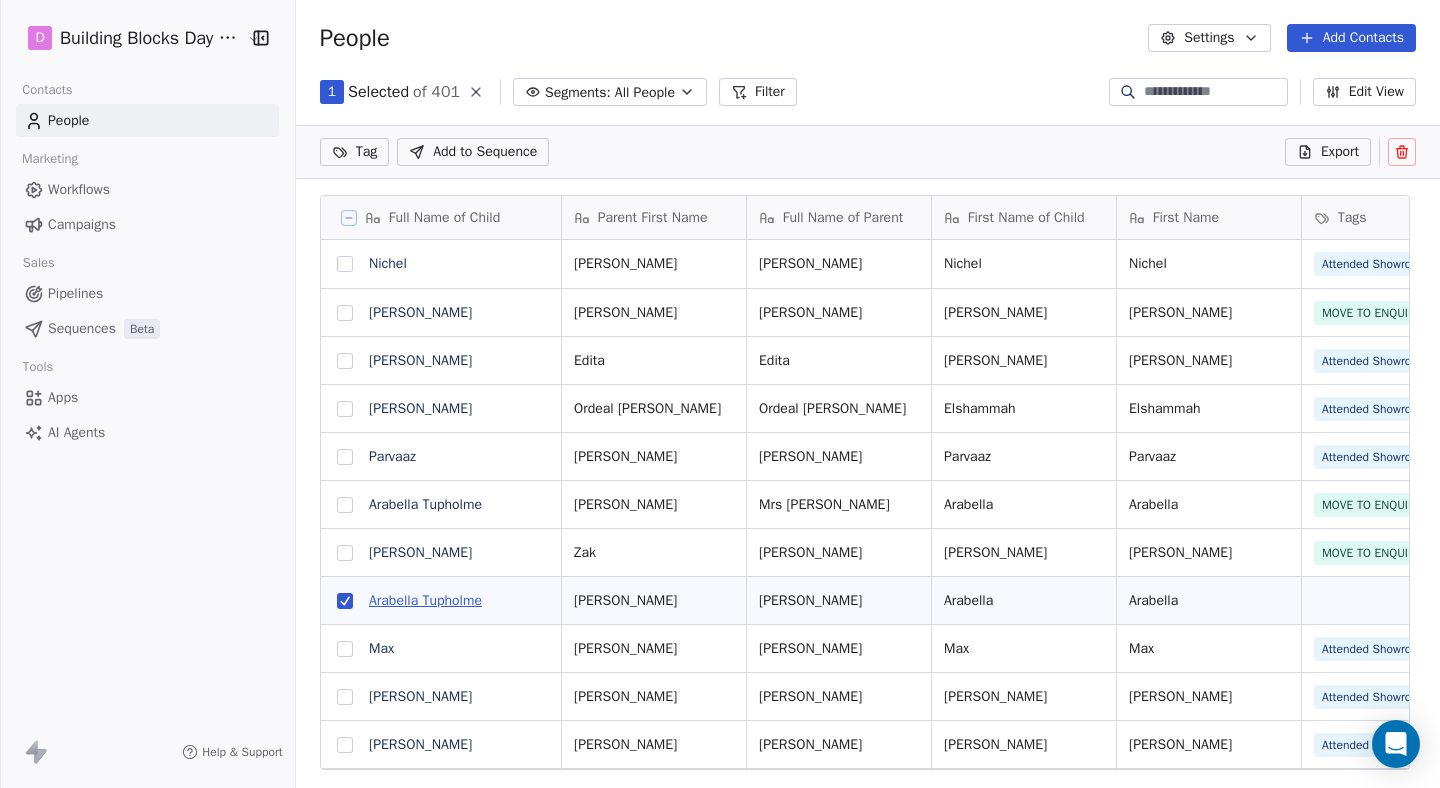 click on "Arabella Tupholme" at bounding box center (425, 600) 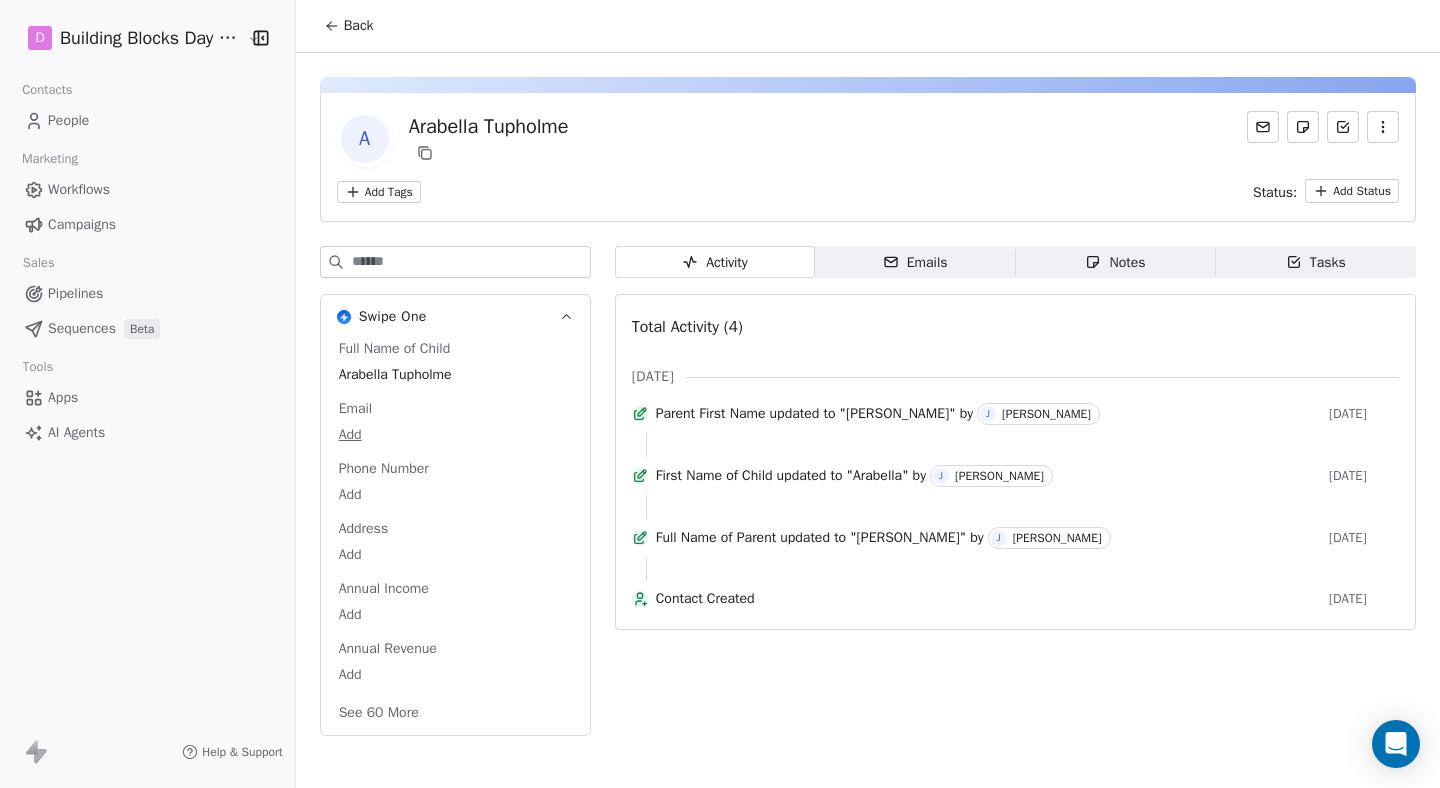 click on "Back" at bounding box center (359, 26) 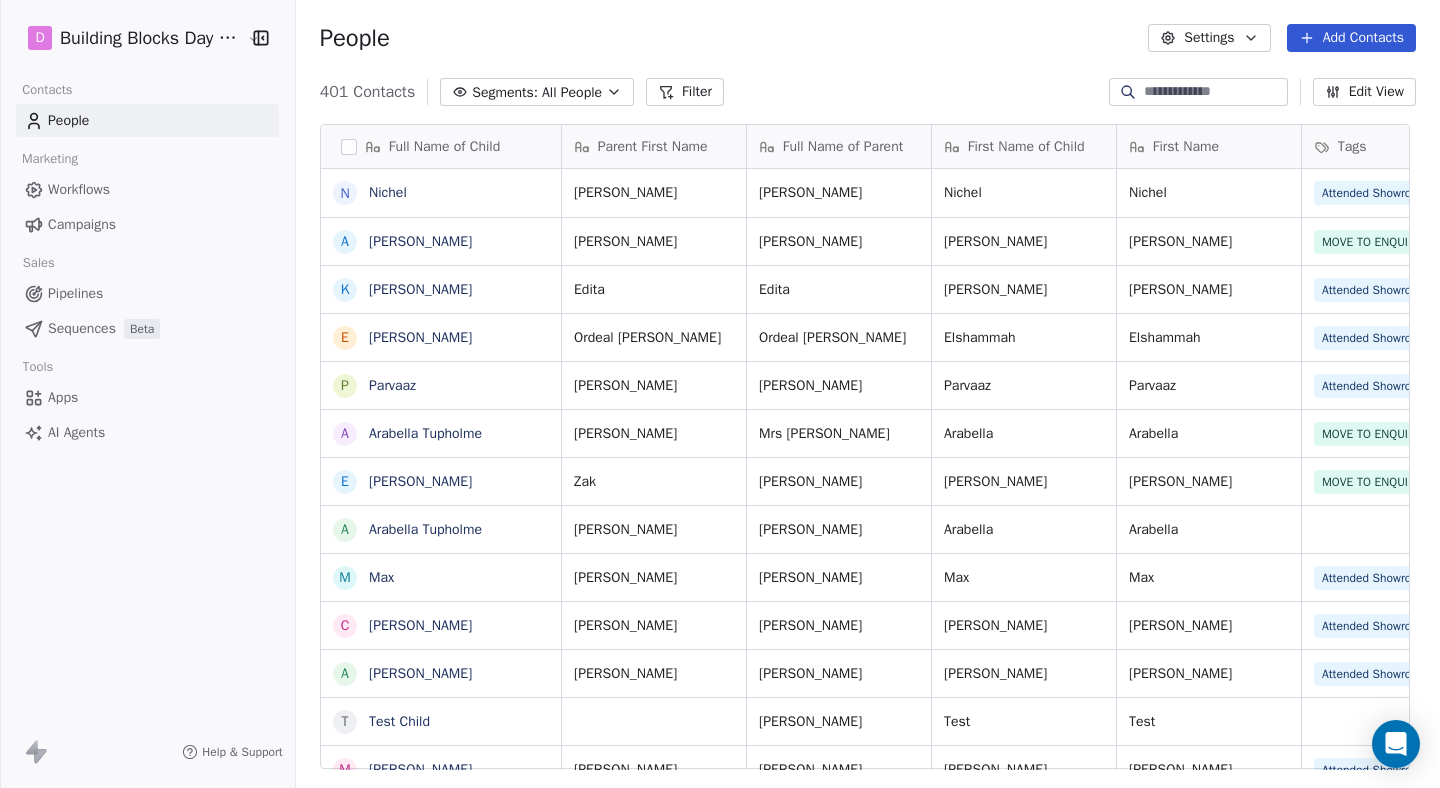scroll, scrollTop: 0, scrollLeft: 0, axis: both 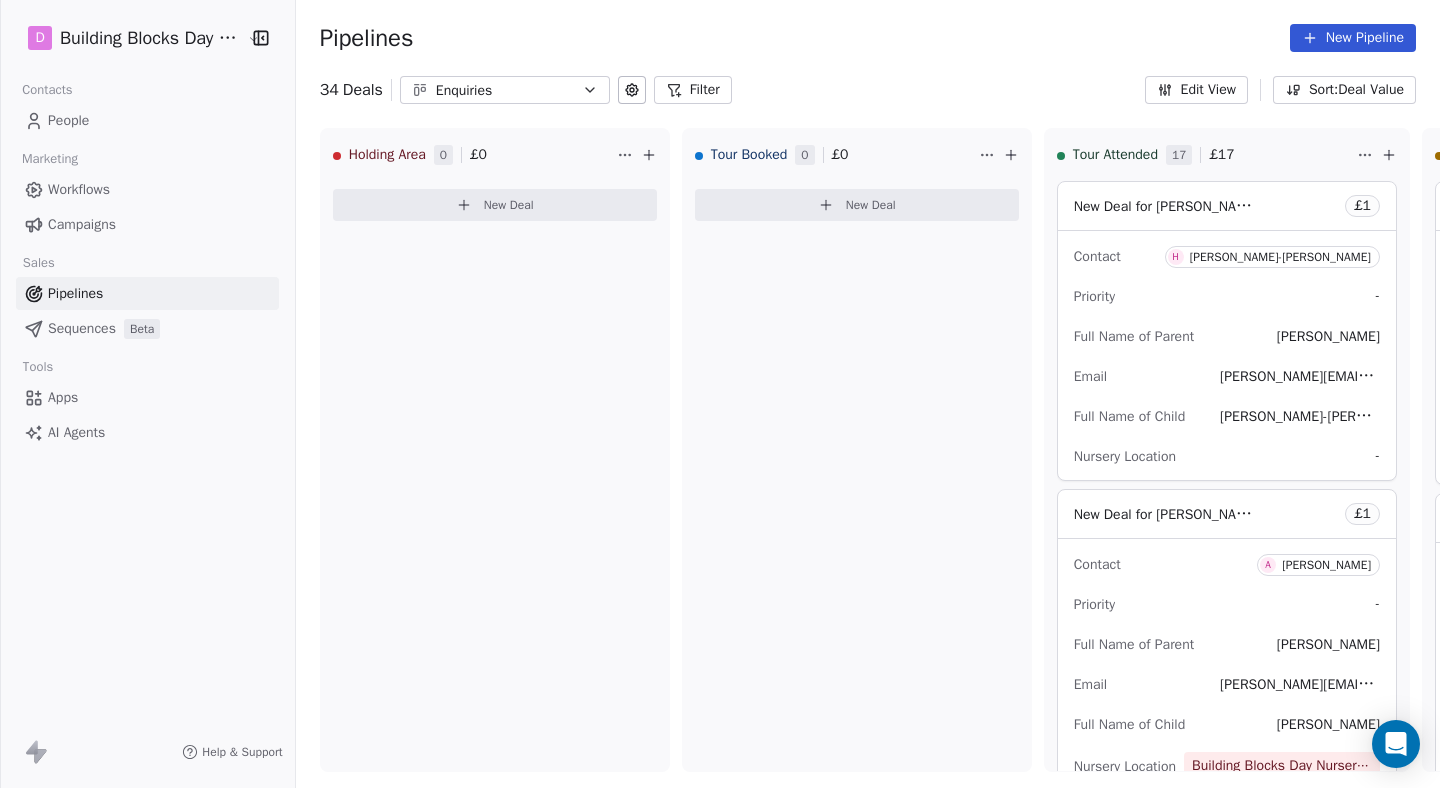 click on "People" at bounding box center [68, 120] 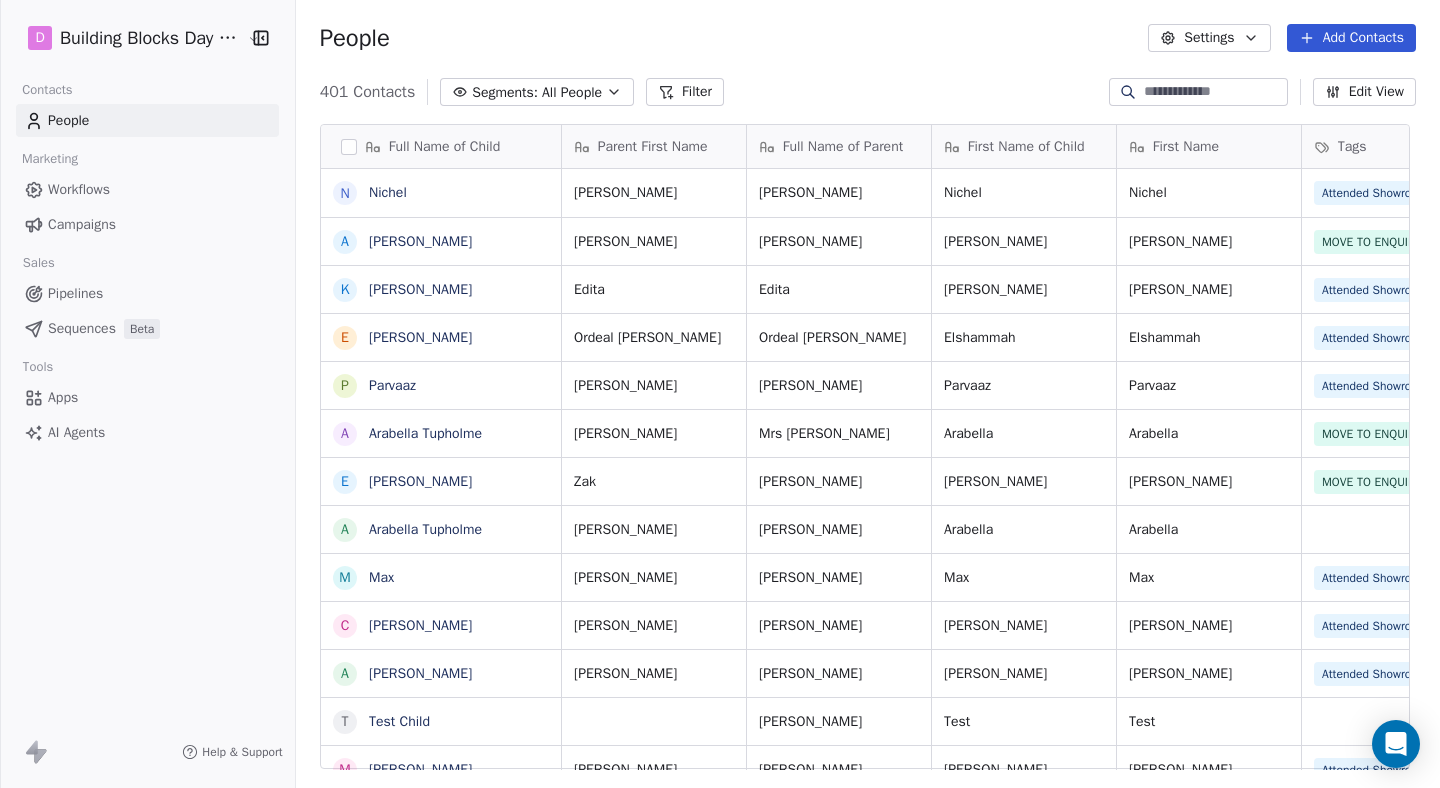scroll, scrollTop: 0, scrollLeft: 0, axis: both 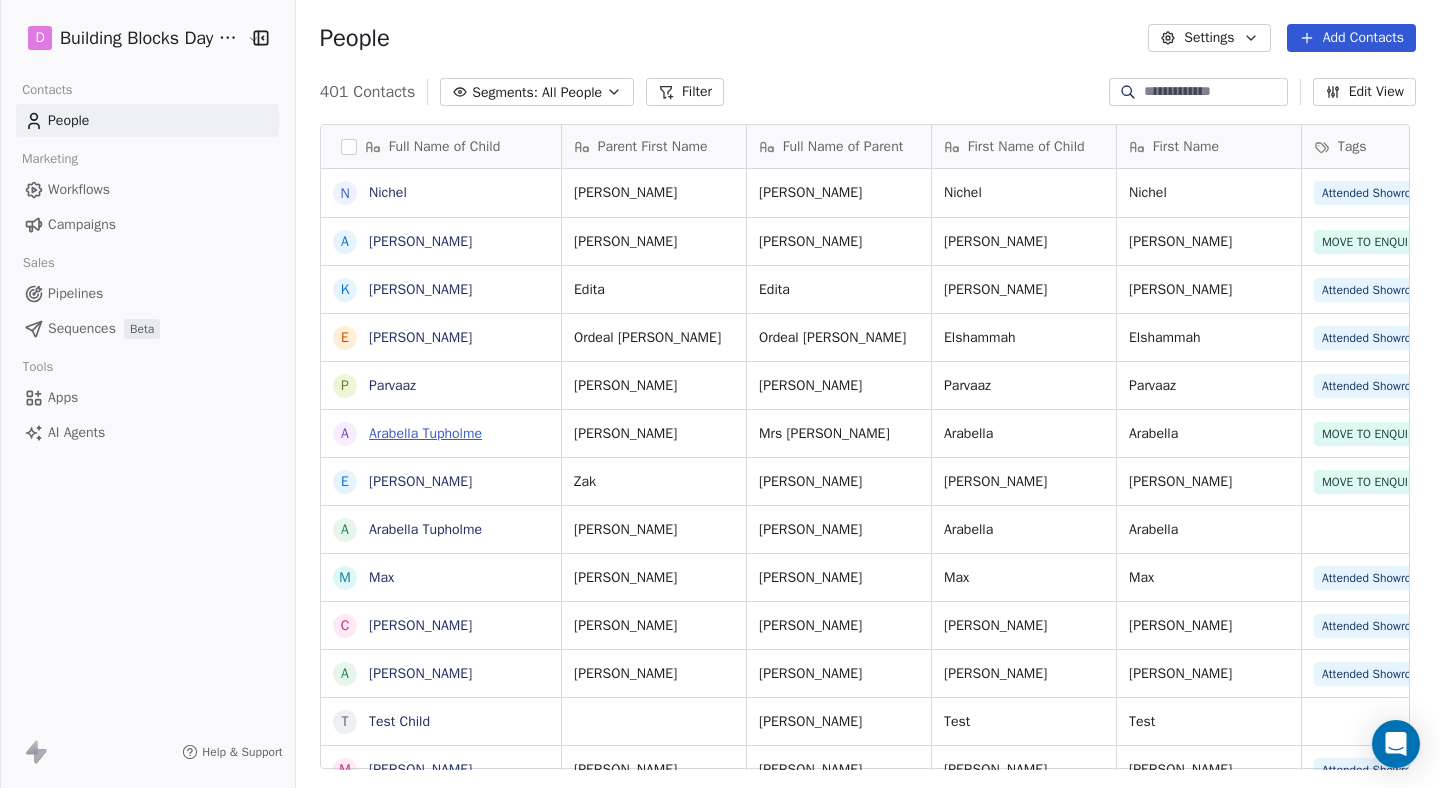click on "Arabella Tupholme" at bounding box center (425, 433) 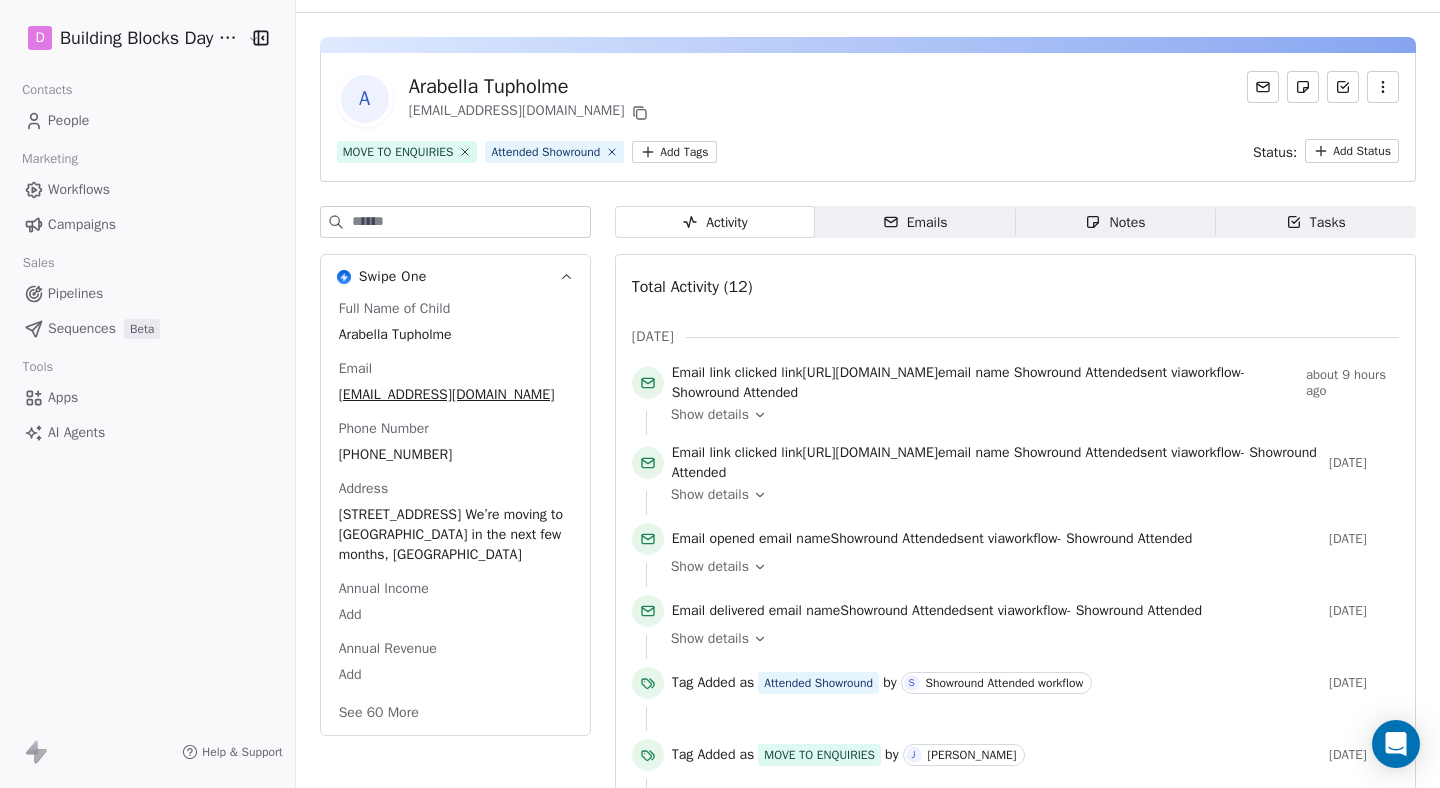 scroll, scrollTop: 0, scrollLeft: 0, axis: both 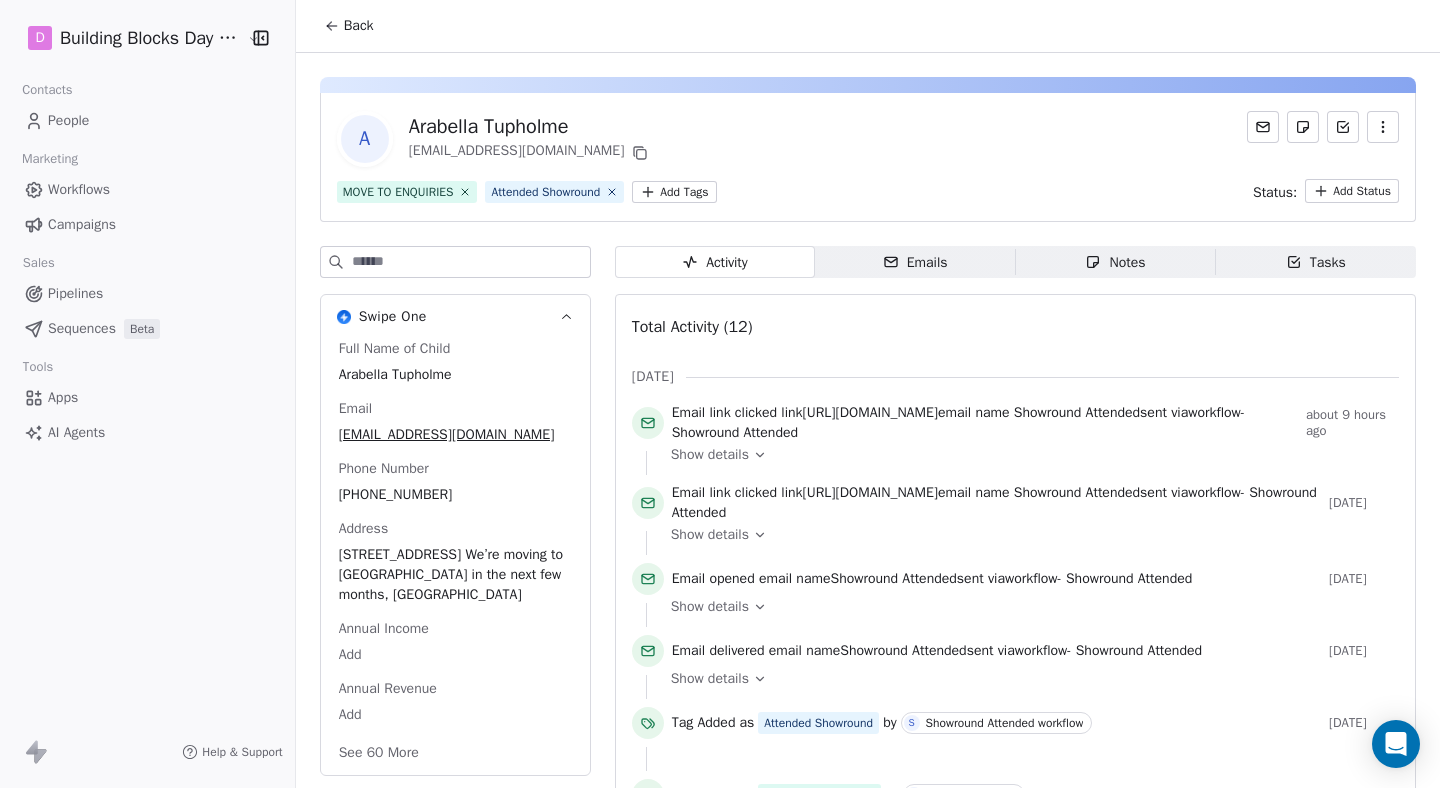 click on "Pipelines" at bounding box center (75, 293) 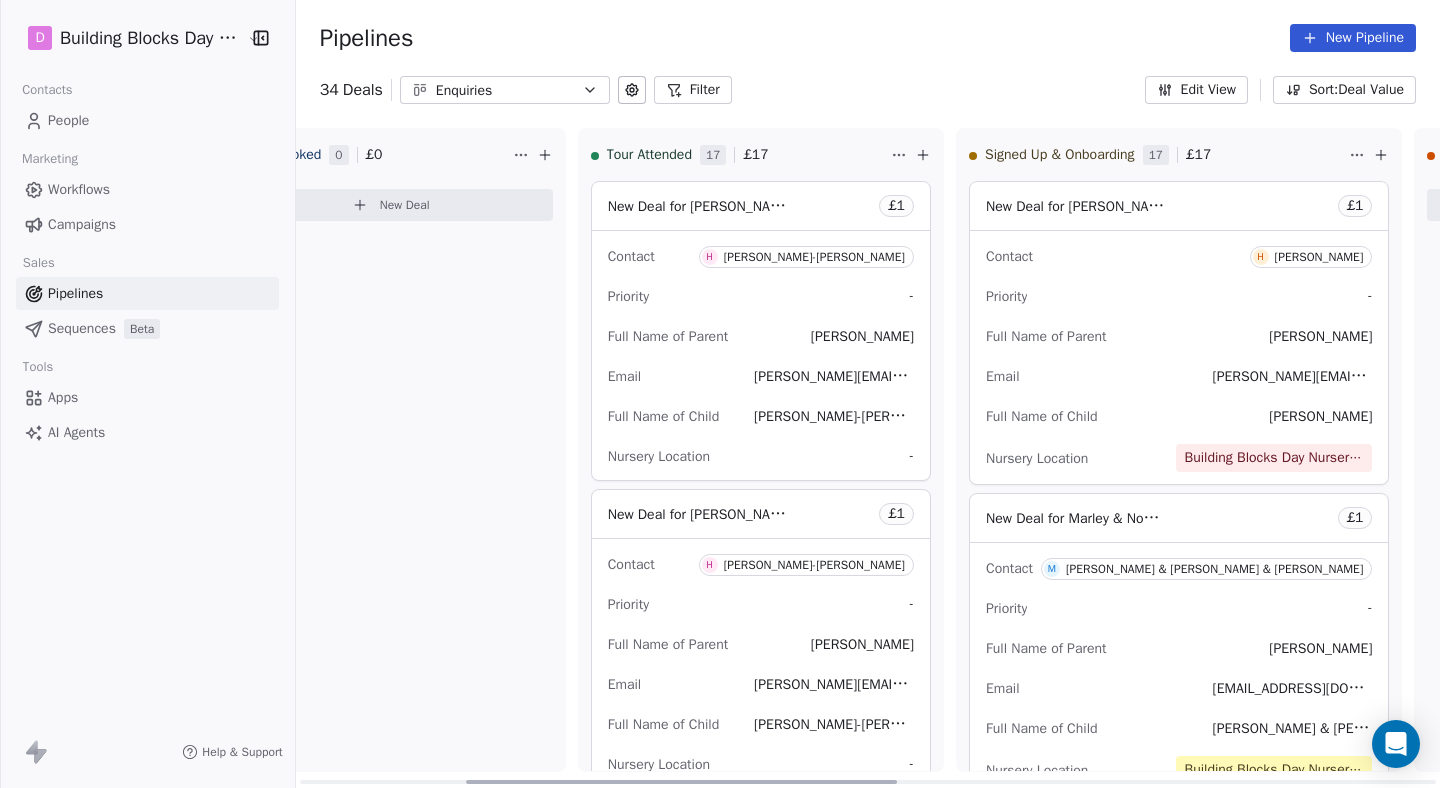 scroll, scrollTop: 0, scrollLeft: 474, axis: horizontal 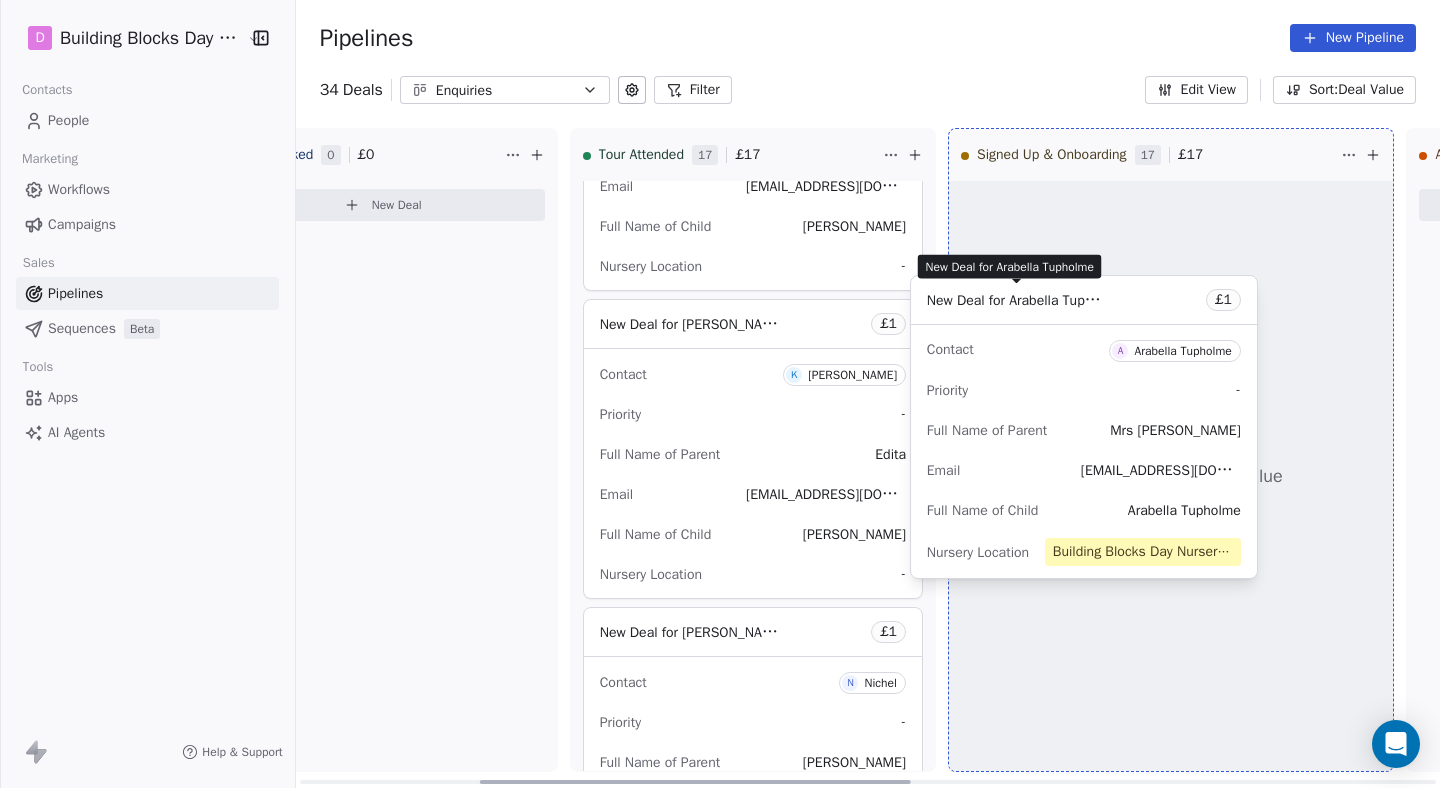 drag, startPoint x: 738, startPoint y: 322, endPoint x: 1059, endPoint y: 290, distance: 322.59106 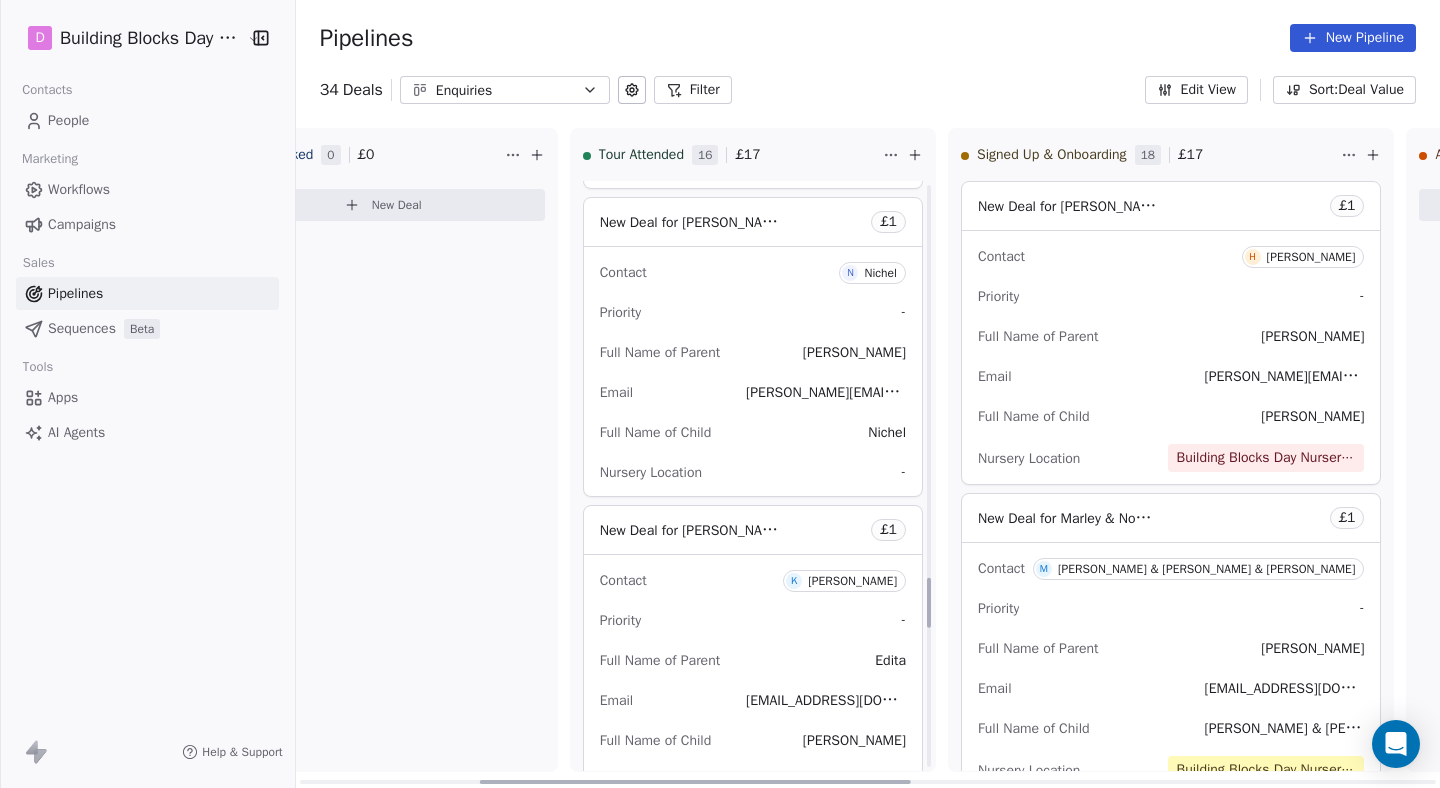 scroll, scrollTop: 4641, scrollLeft: 0, axis: vertical 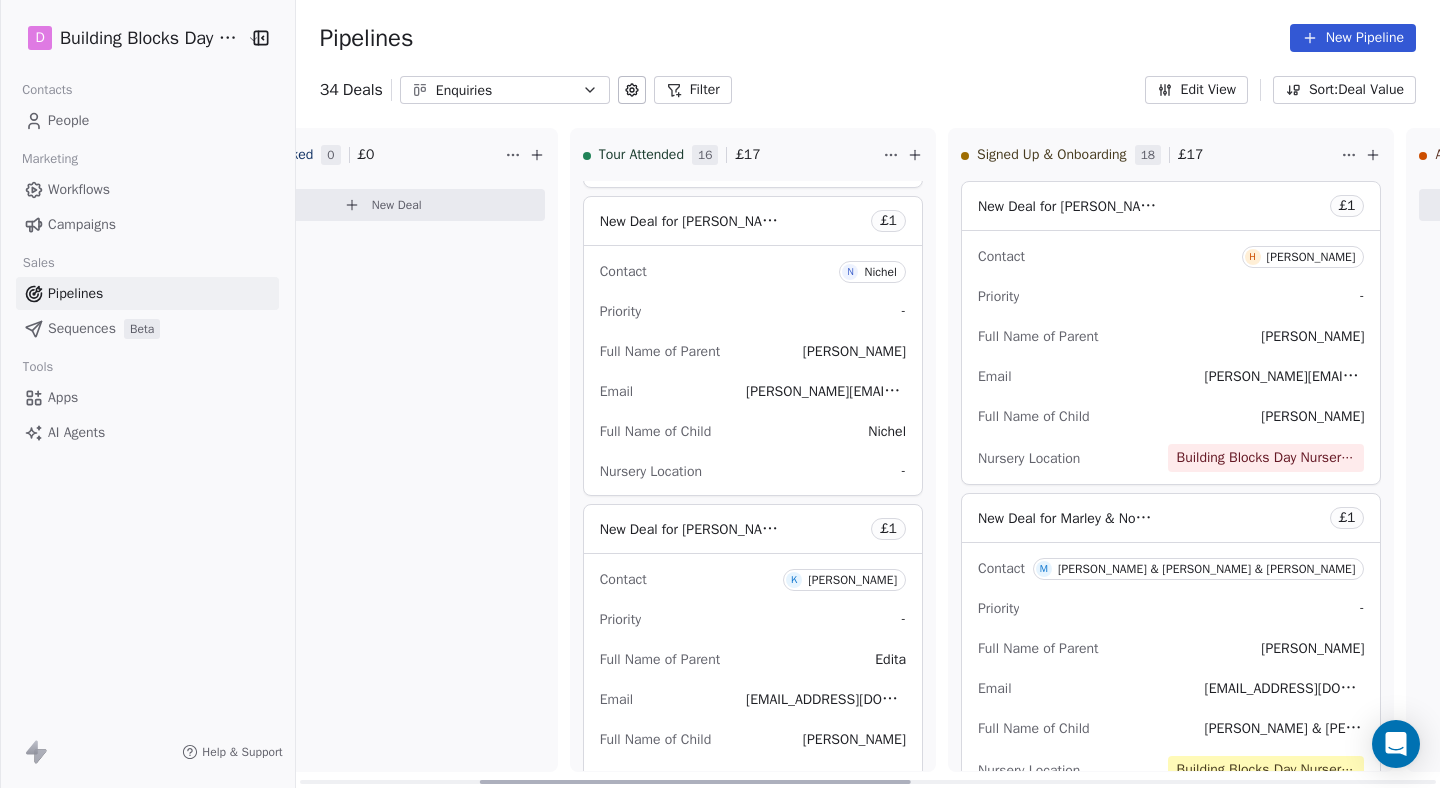 click on "New Deal for [PERSON_NAME] £ 1" at bounding box center [753, 529] 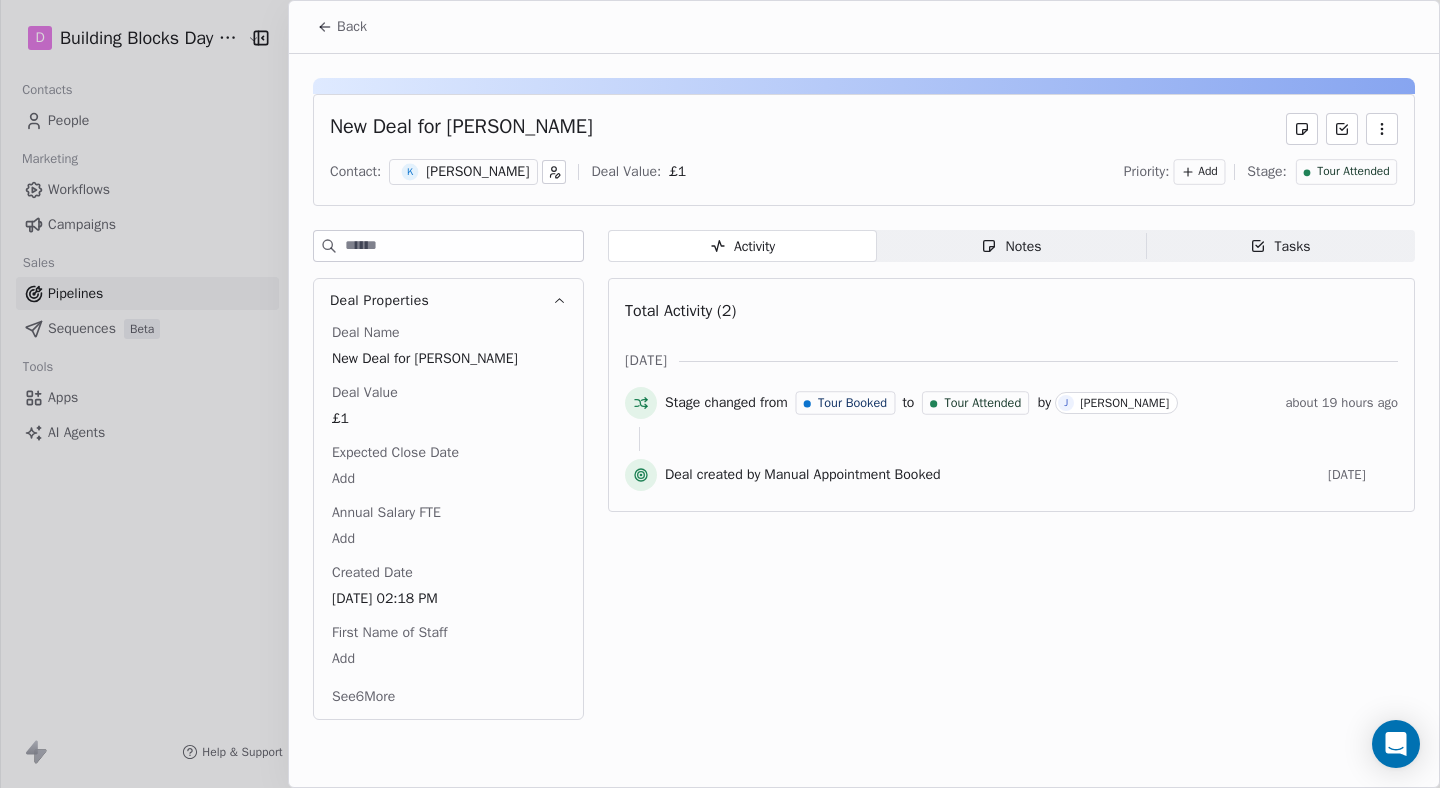 click at bounding box center [1382, 129] 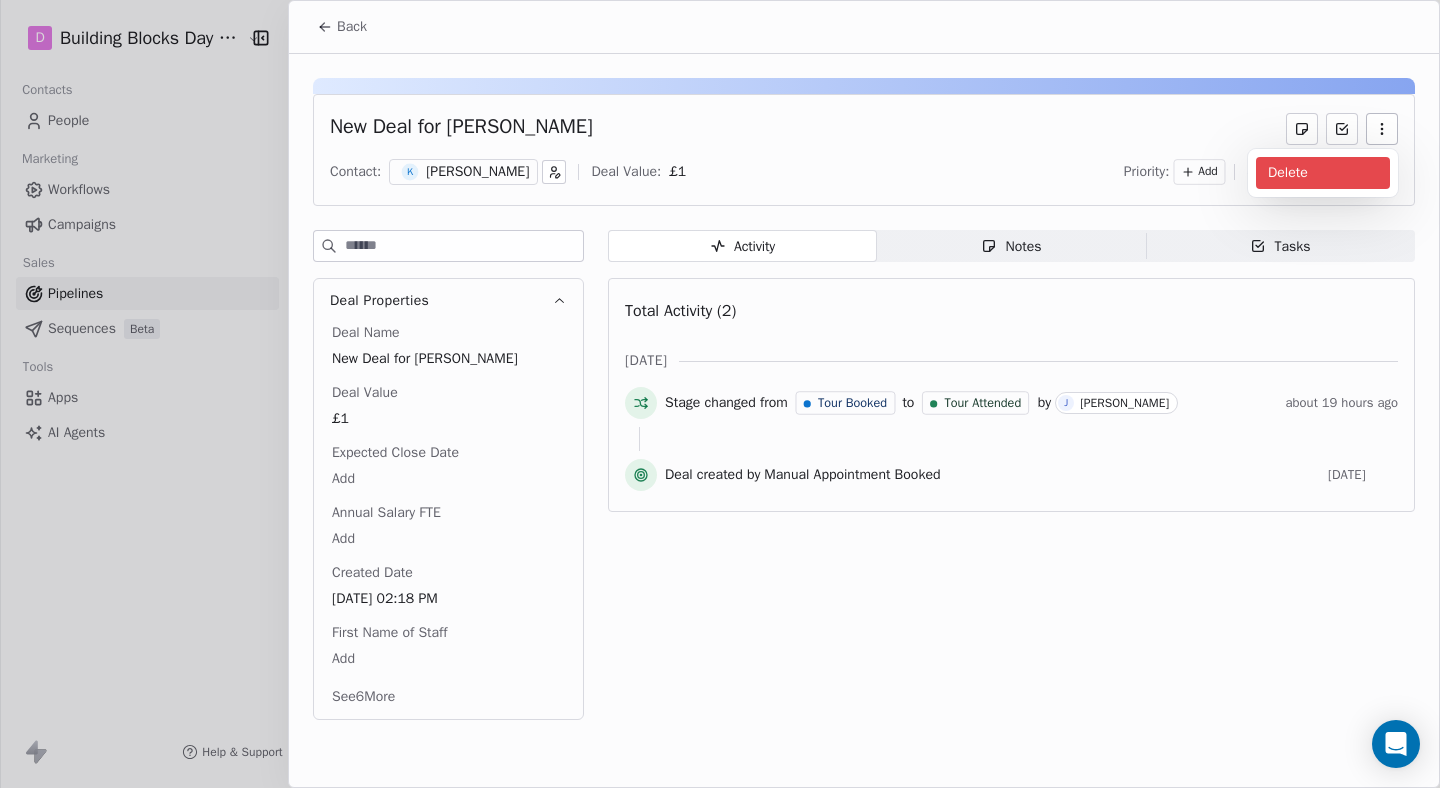 click on "Delete" at bounding box center (1323, 173) 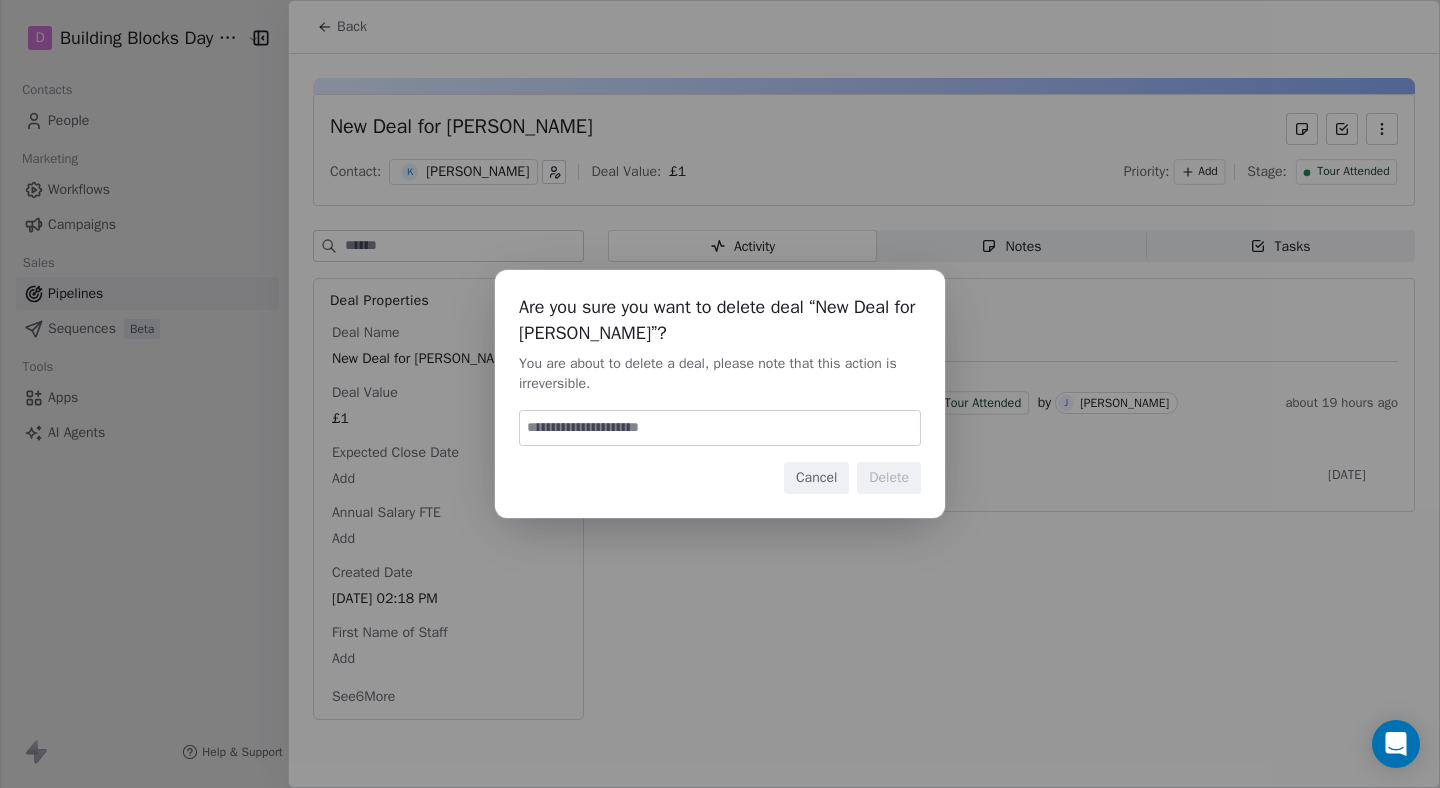 click at bounding box center [720, 428] 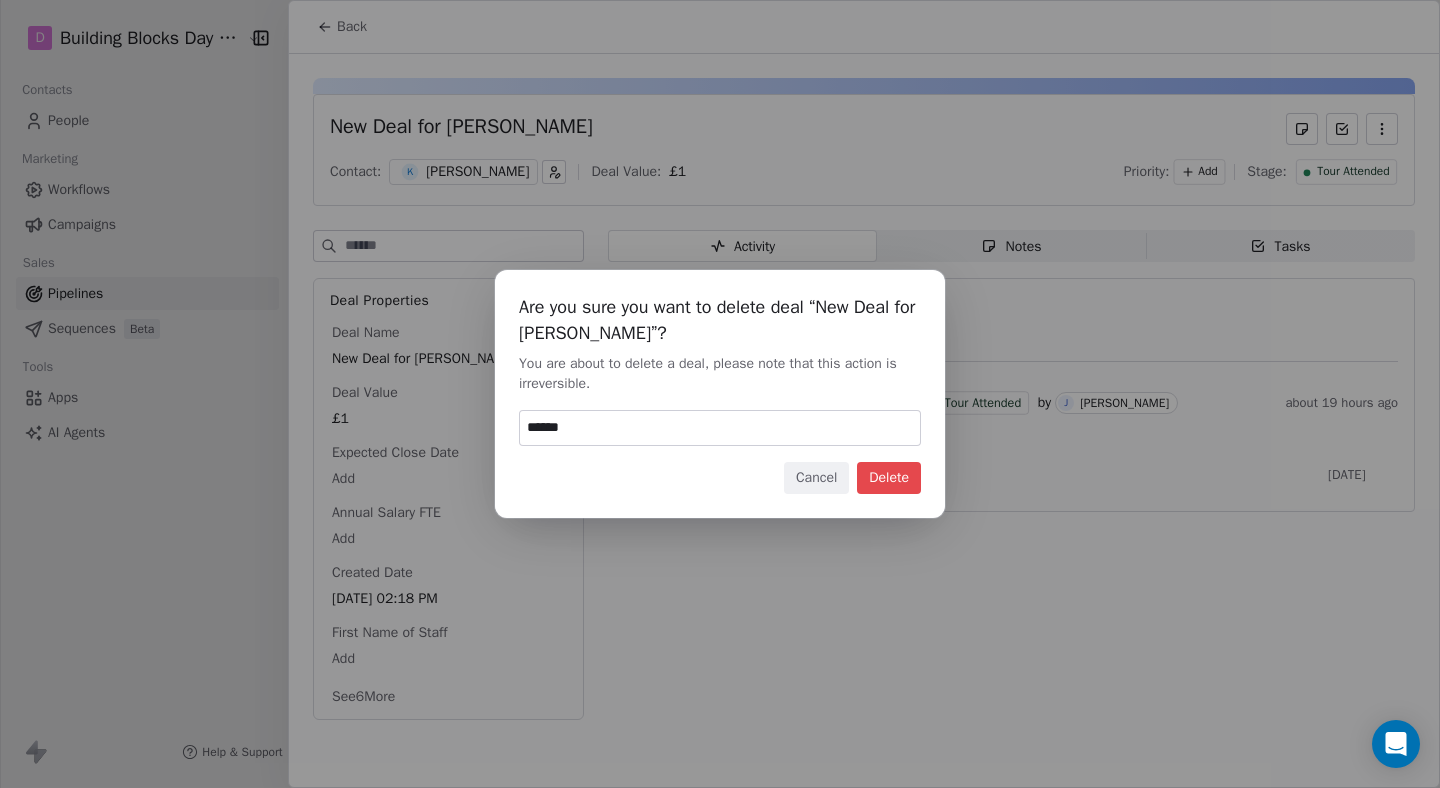 type on "******" 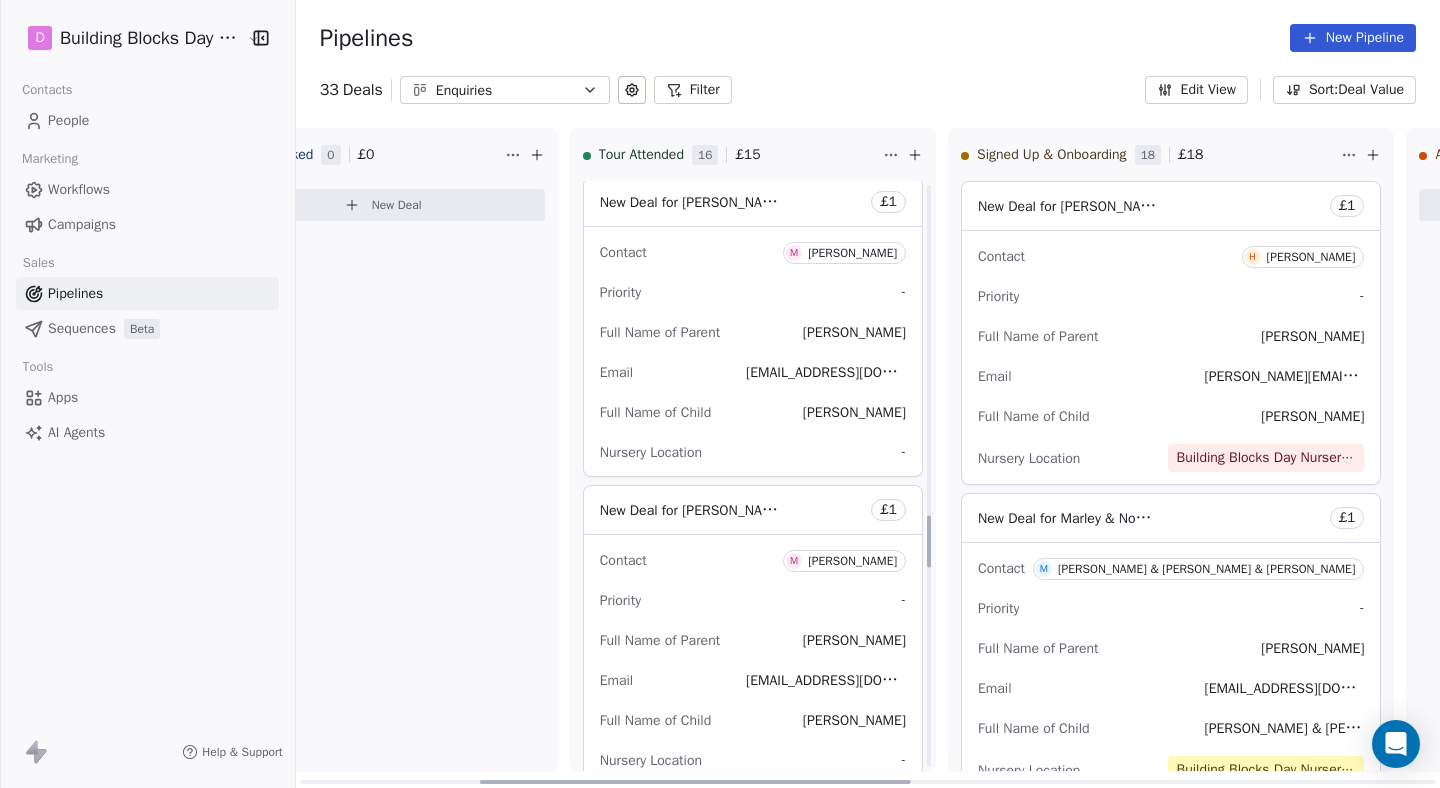 scroll, scrollTop: 3723, scrollLeft: 0, axis: vertical 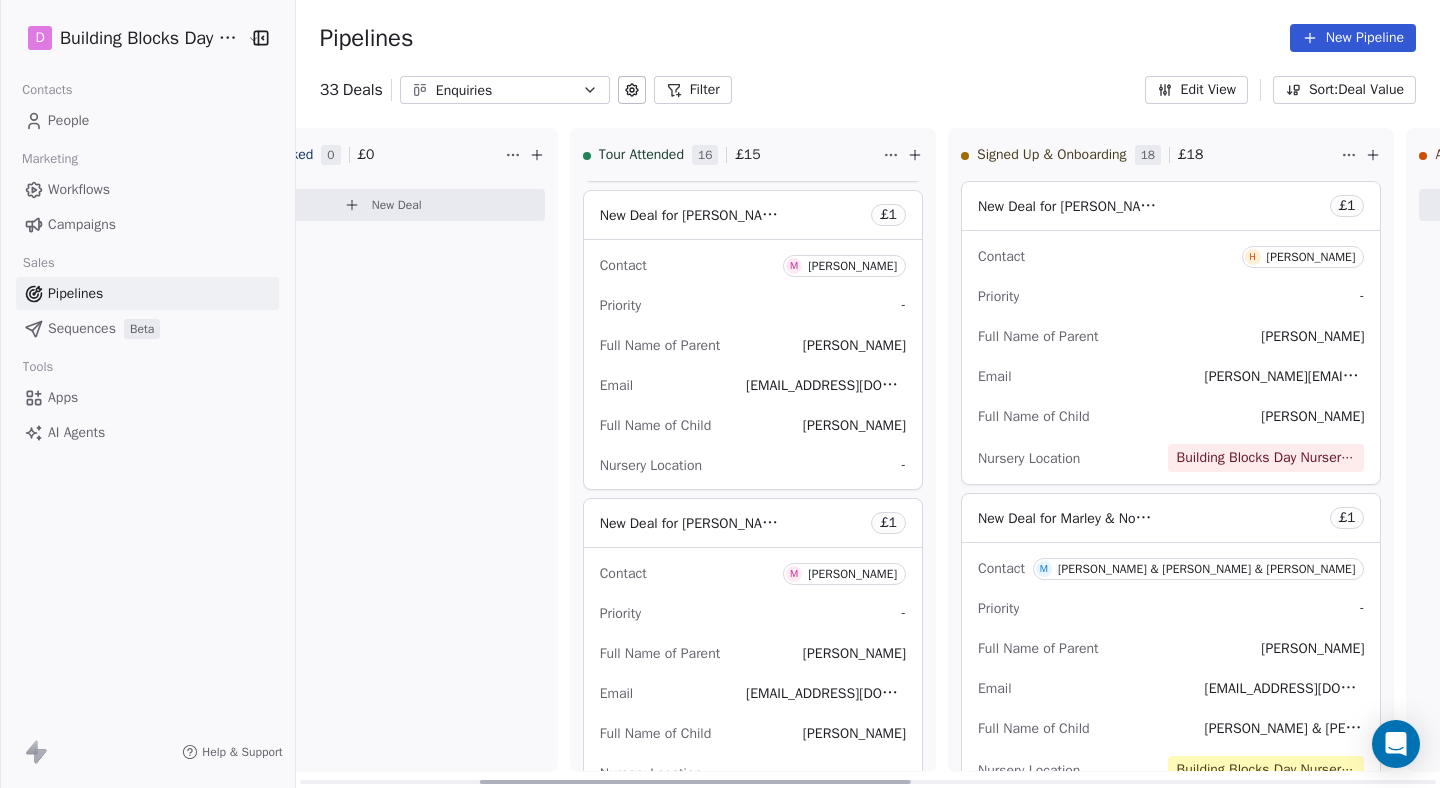 click on "New Deal for [PERSON_NAME] £ 1" at bounding box center [753, 215] 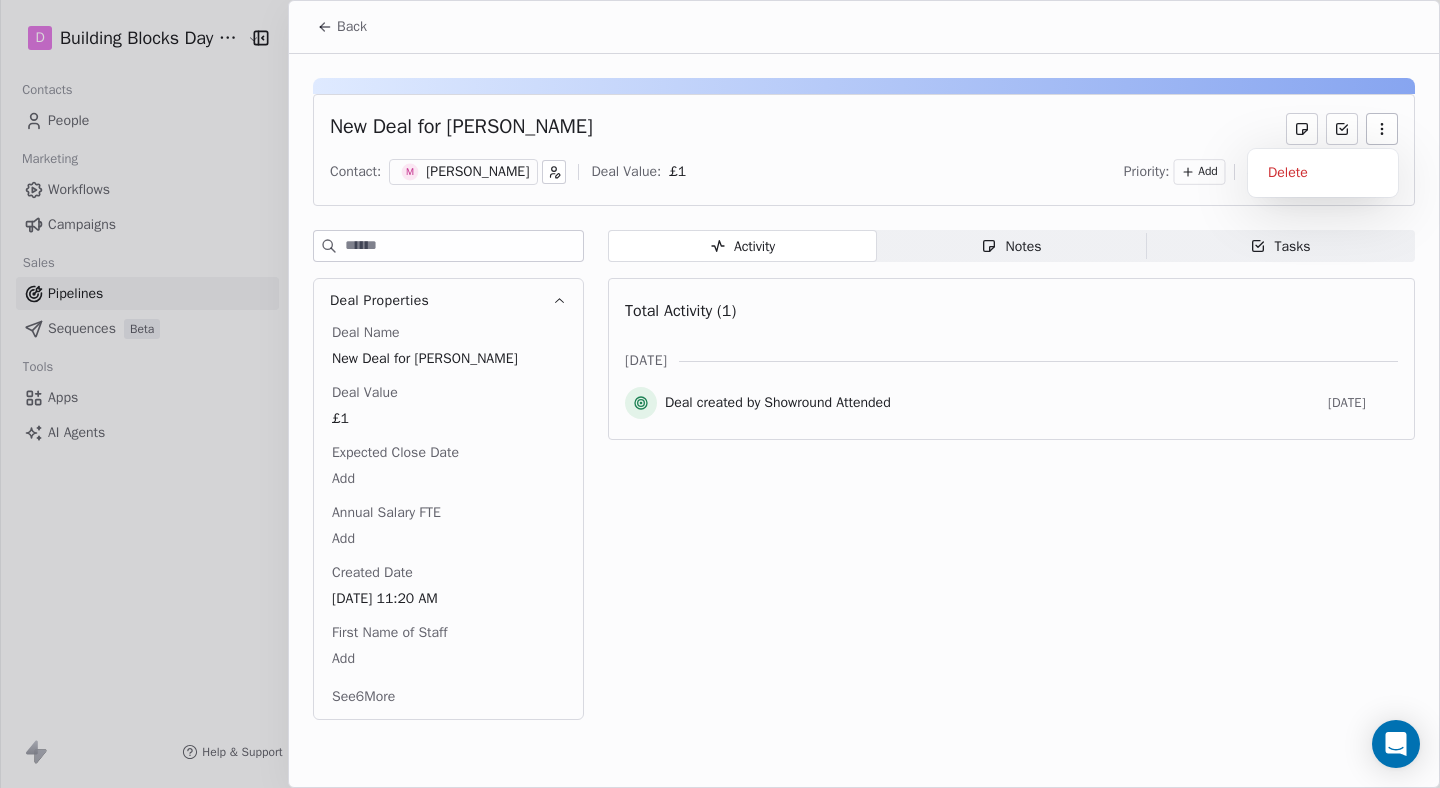 click 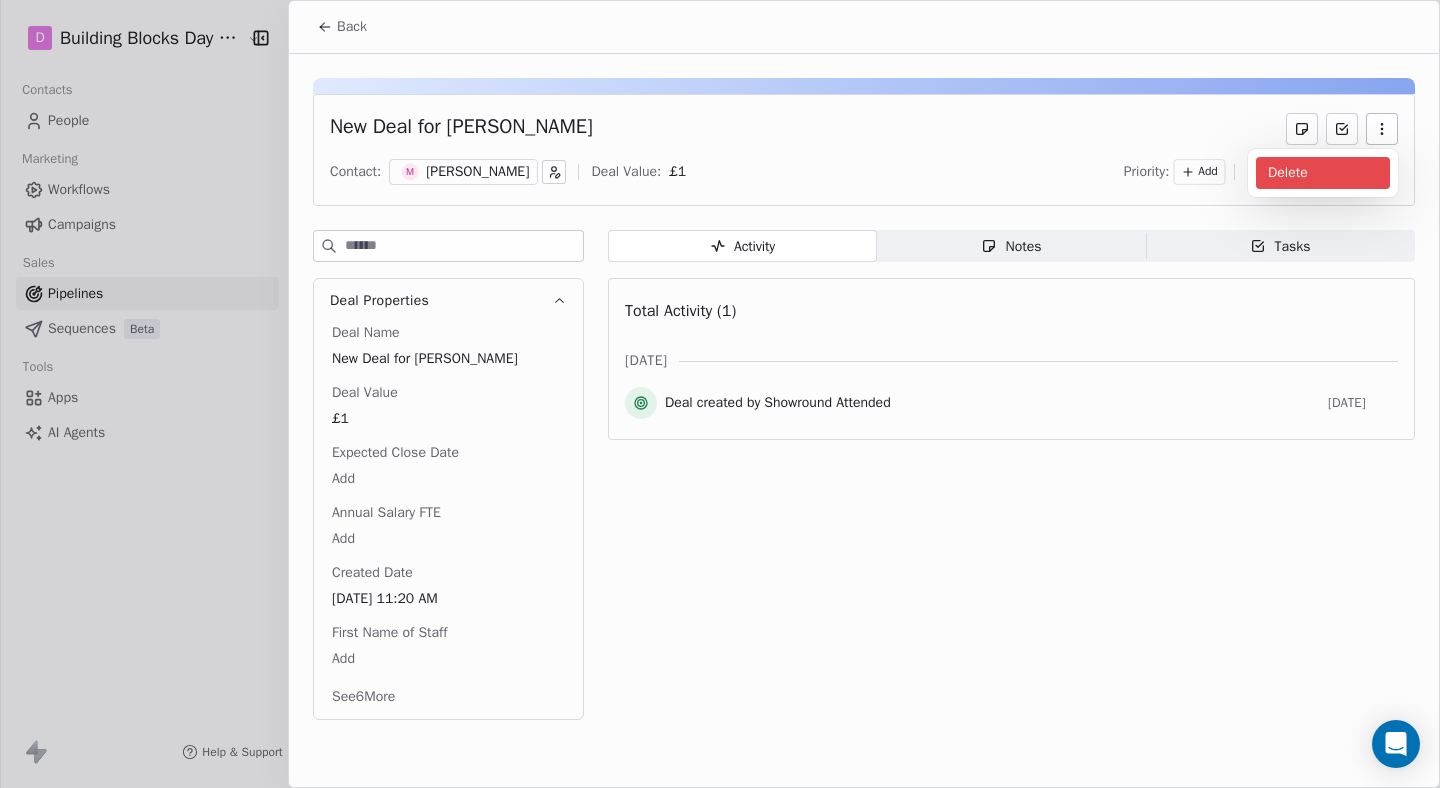 click on "Delete" at bounding box center [1323, 173] 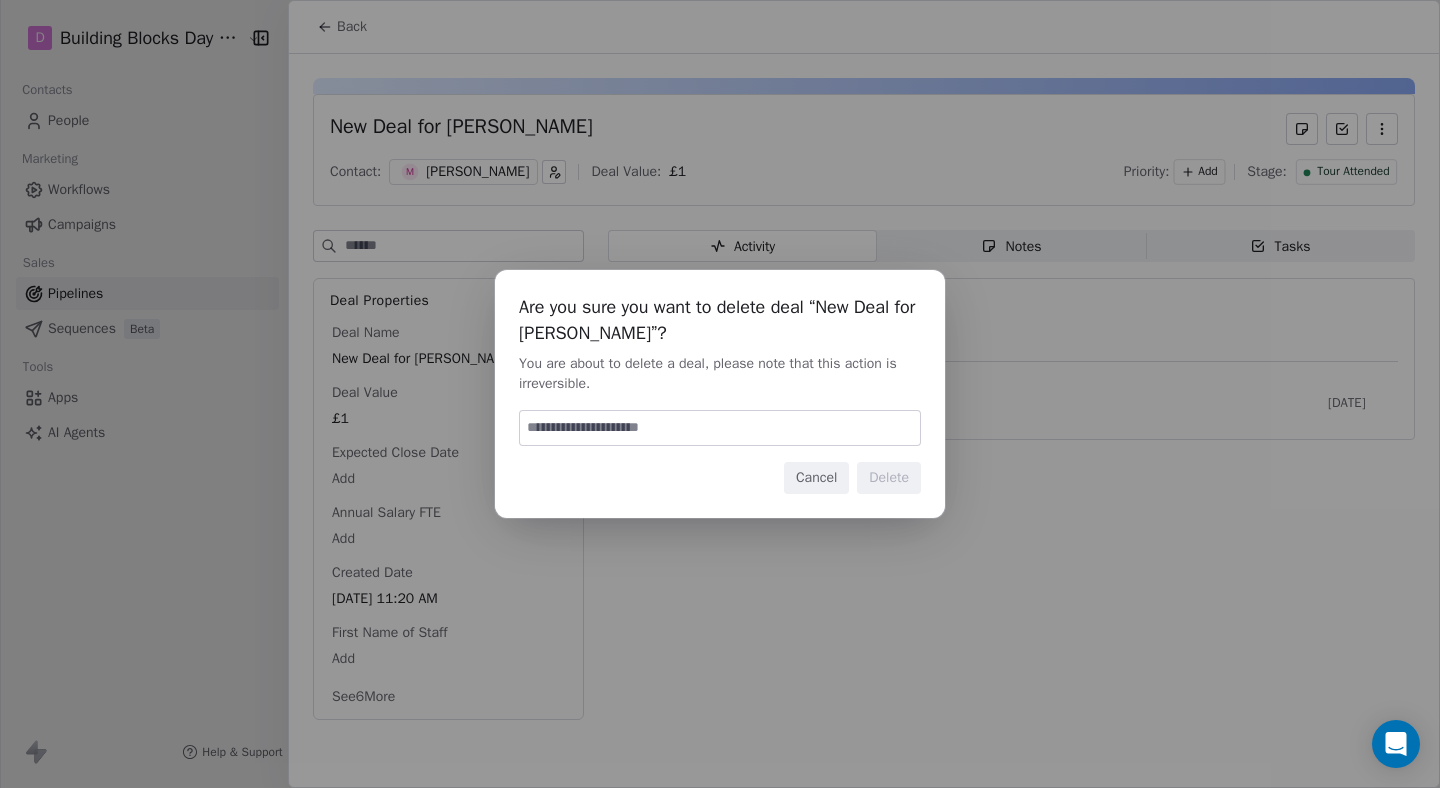 click at bounding box center [720, 428] 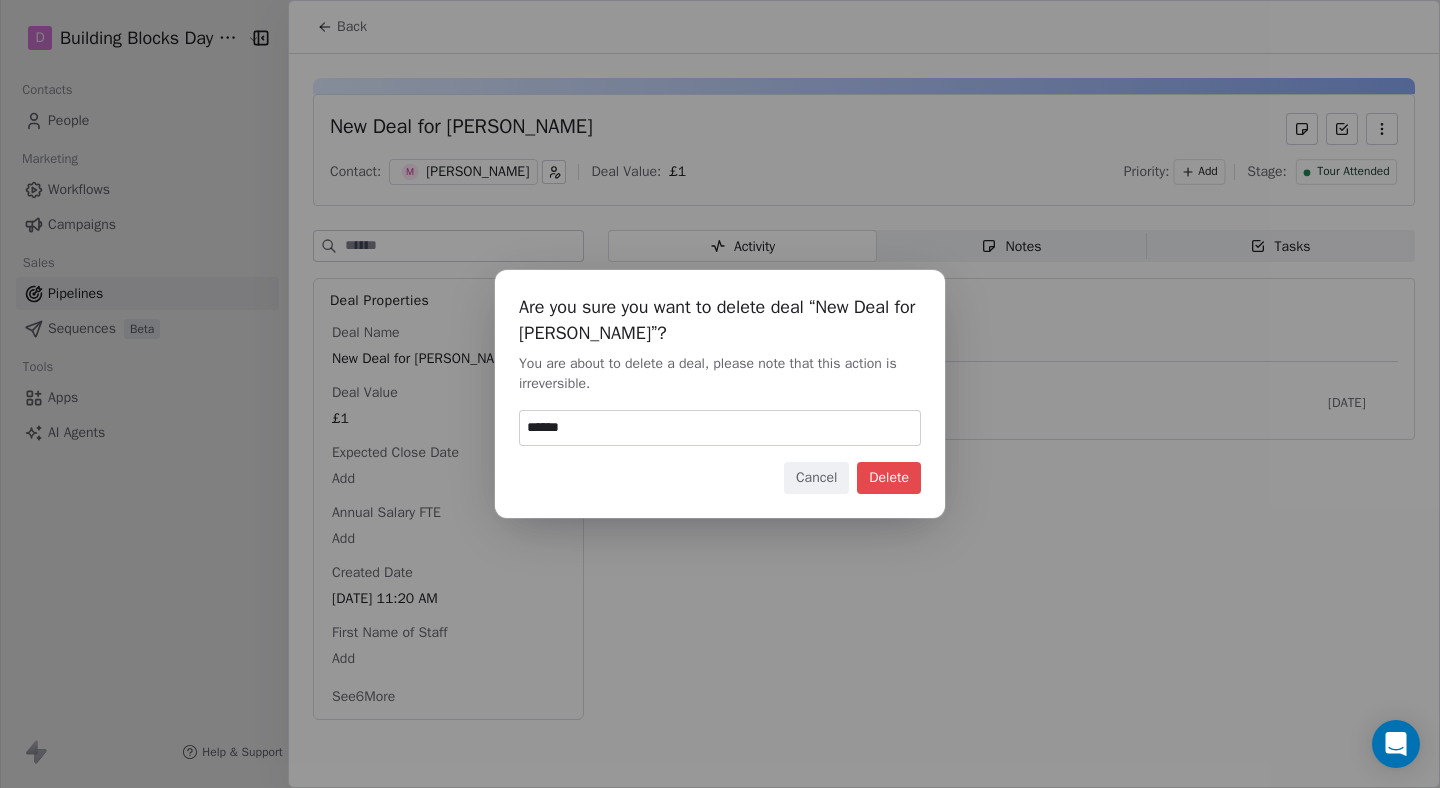 type on "******" 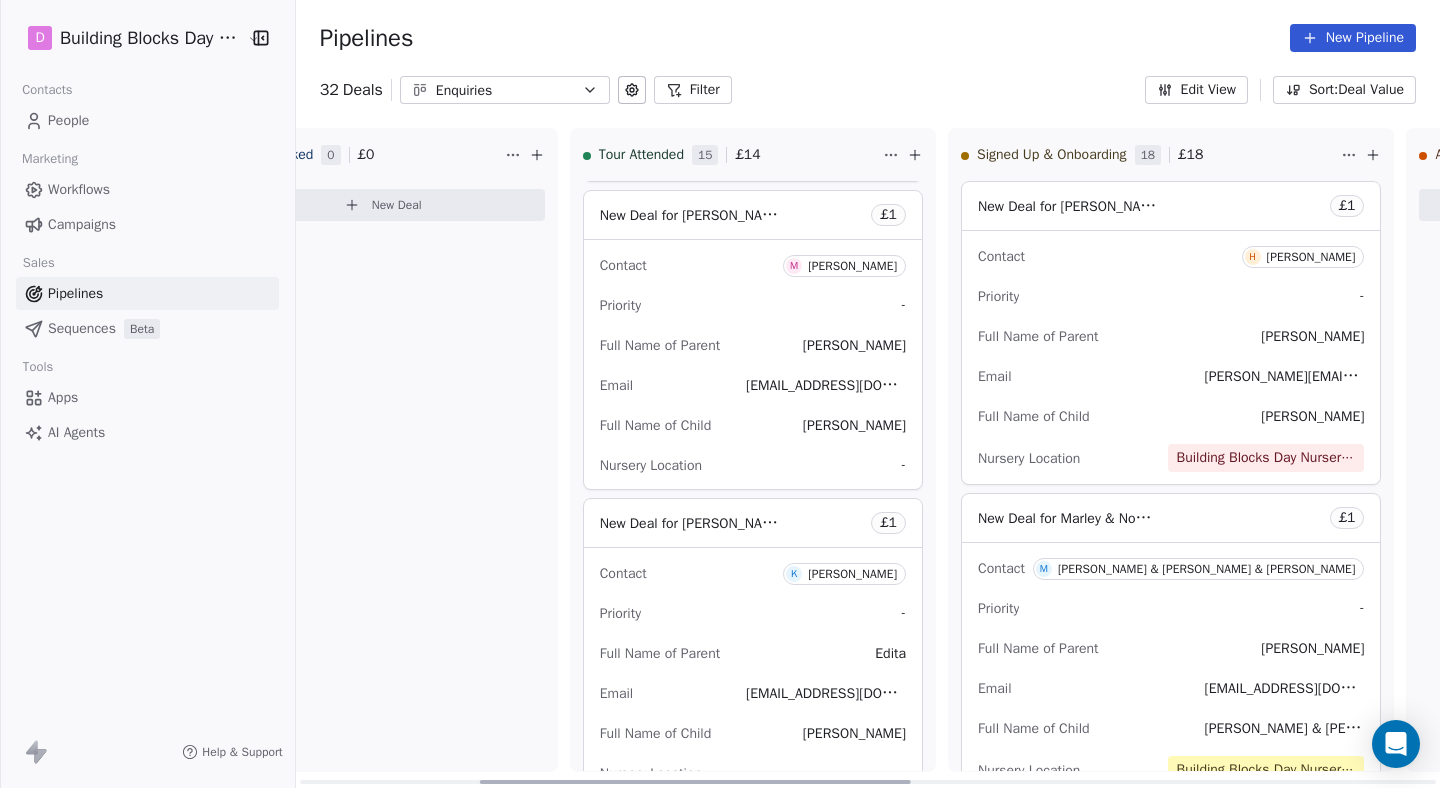 click on "[PERSON_NAME]" at bounding box center [844, 266] 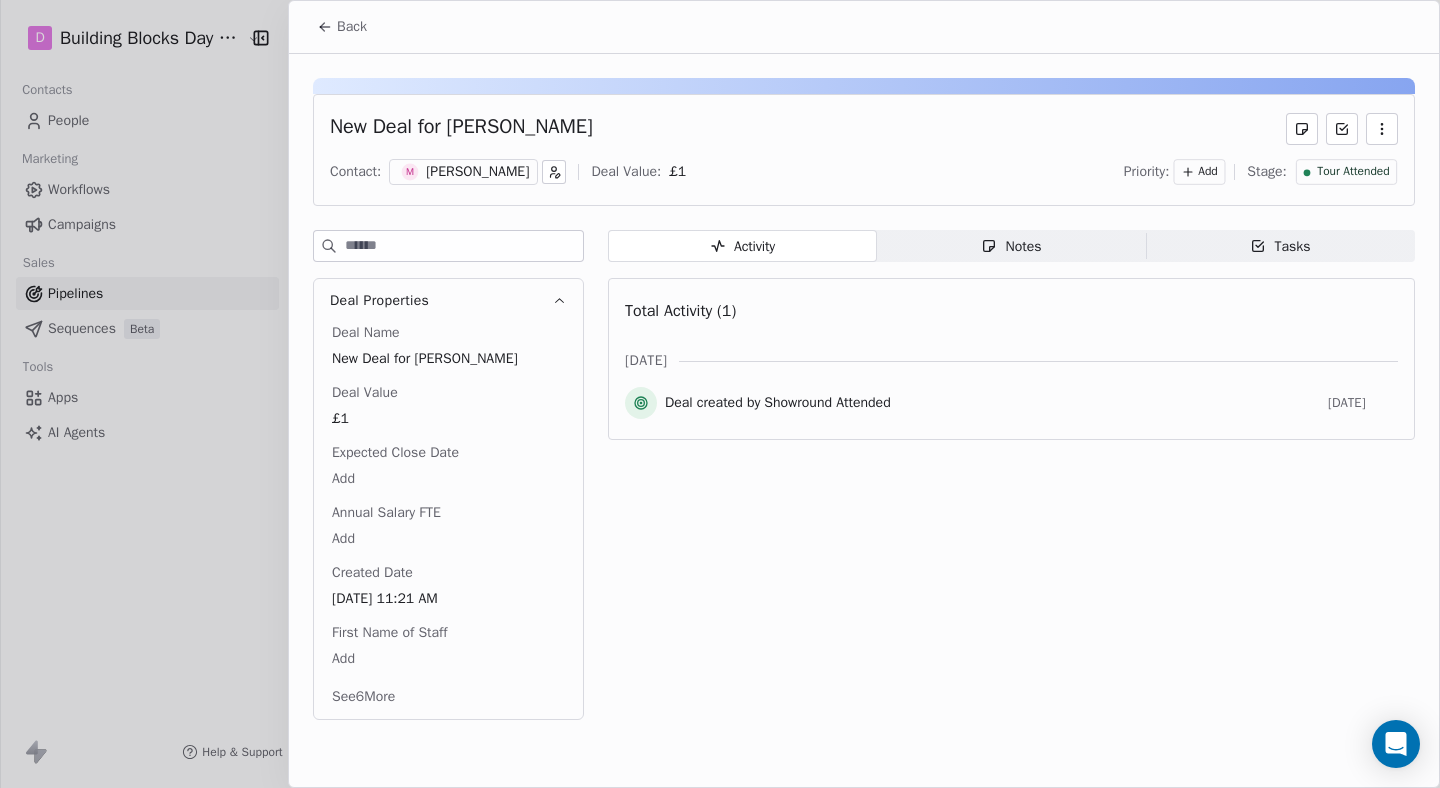 click on "[PERSON_NAME]" at bounding box center [477, 172] 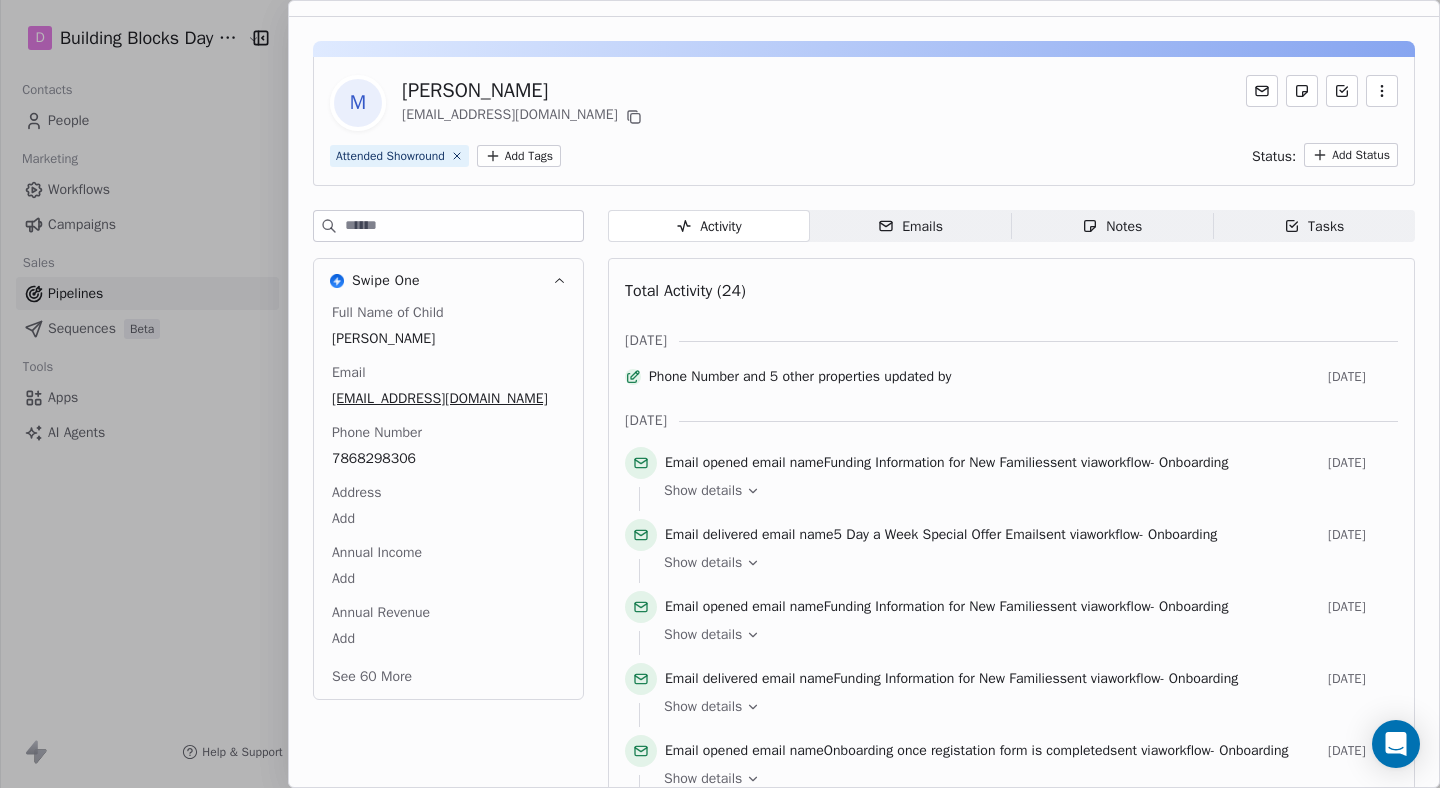 scroll, scrollTop: 21, scrollLeft: 0, axis: vertical 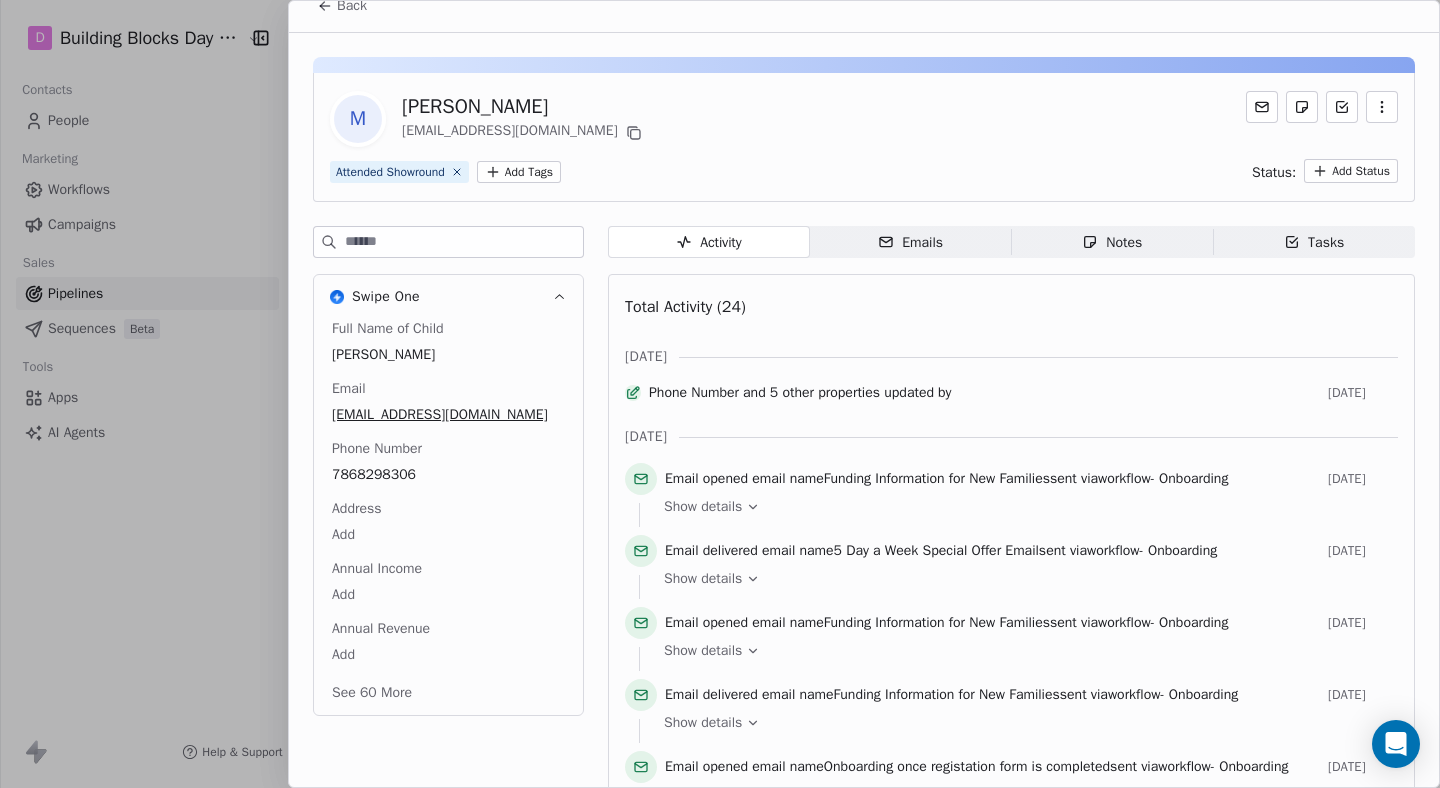 click on "Back" at bounding box center (352, 6) 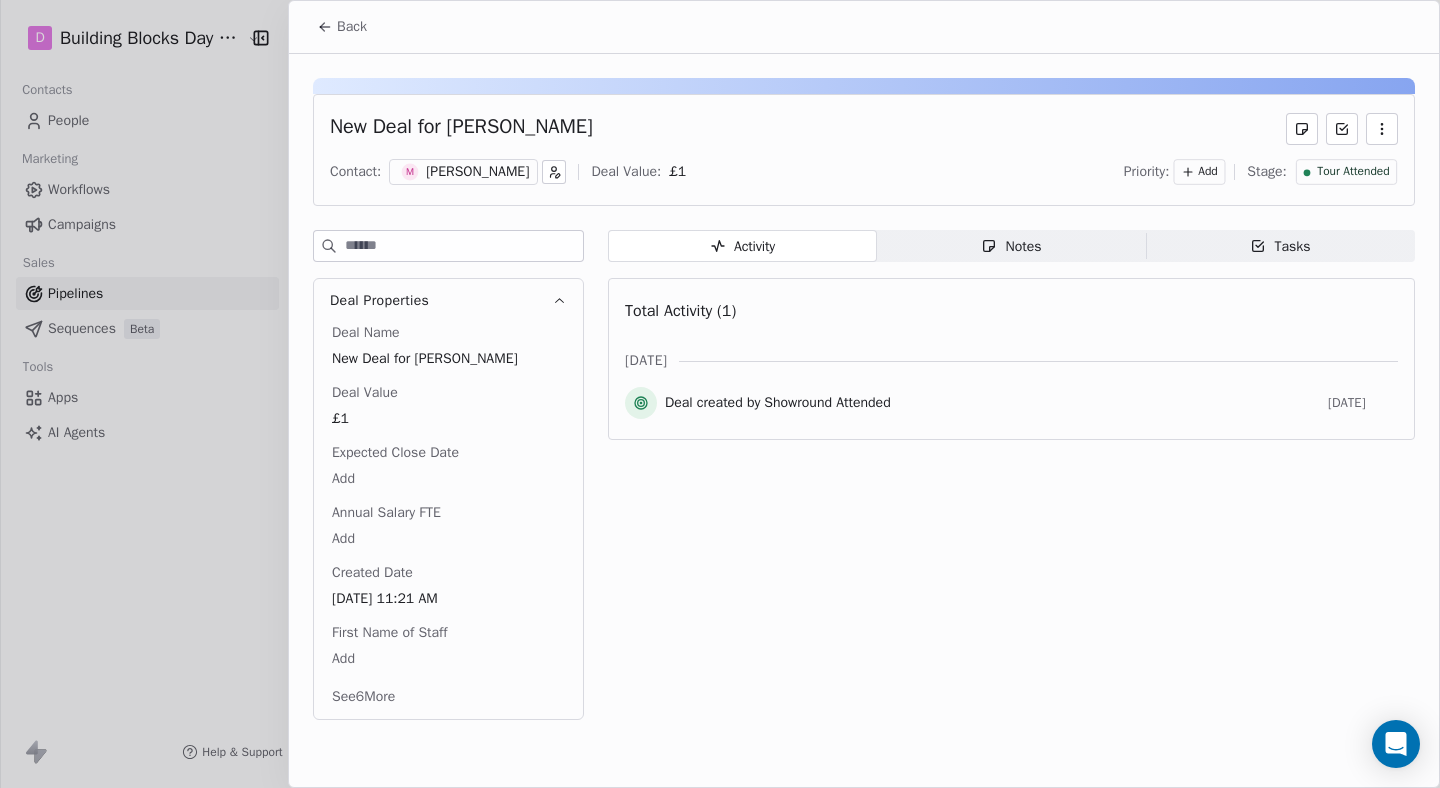click on "Back" at bounding box center [342, 27] 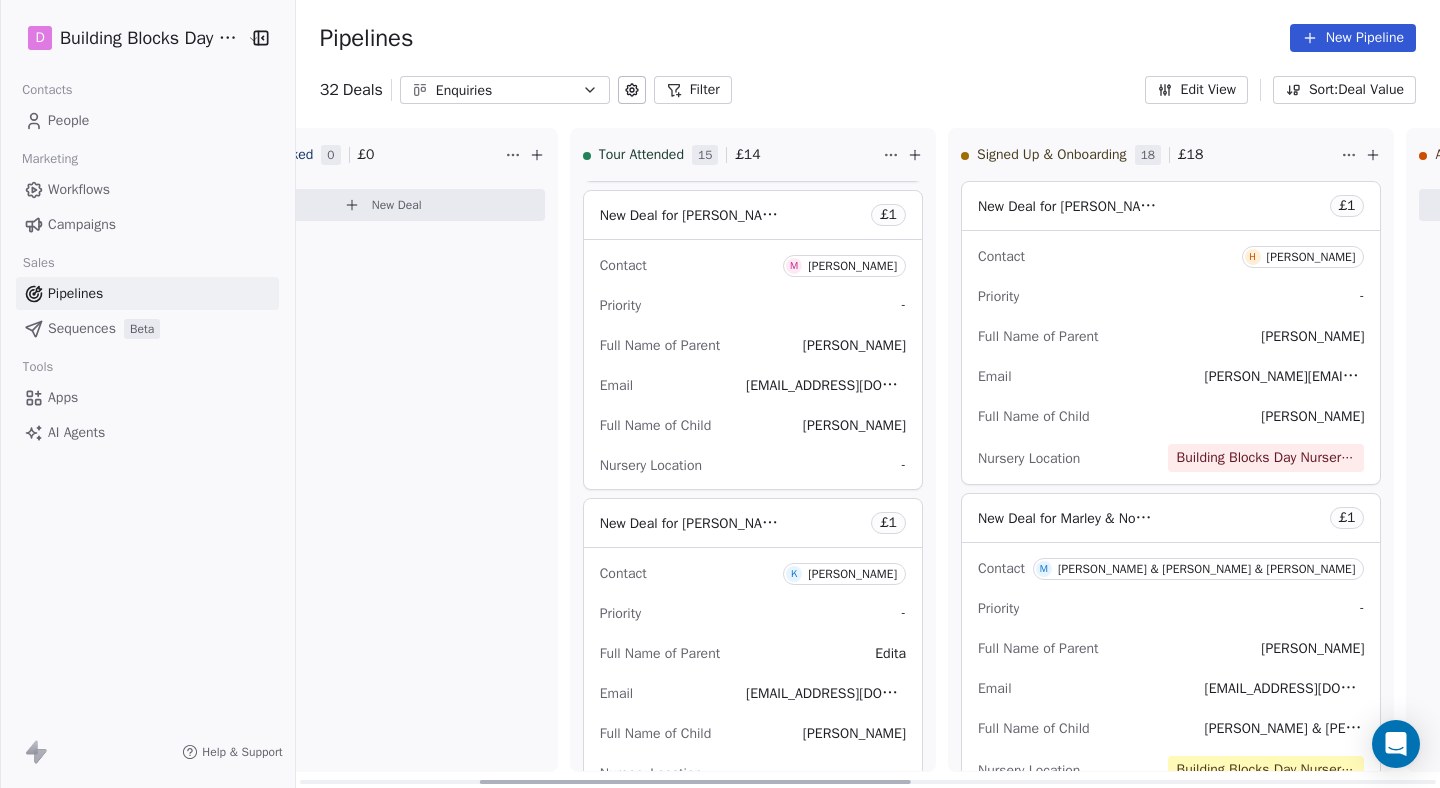 click on "[PERSON_NAME]" at bounding box center (852, 266) 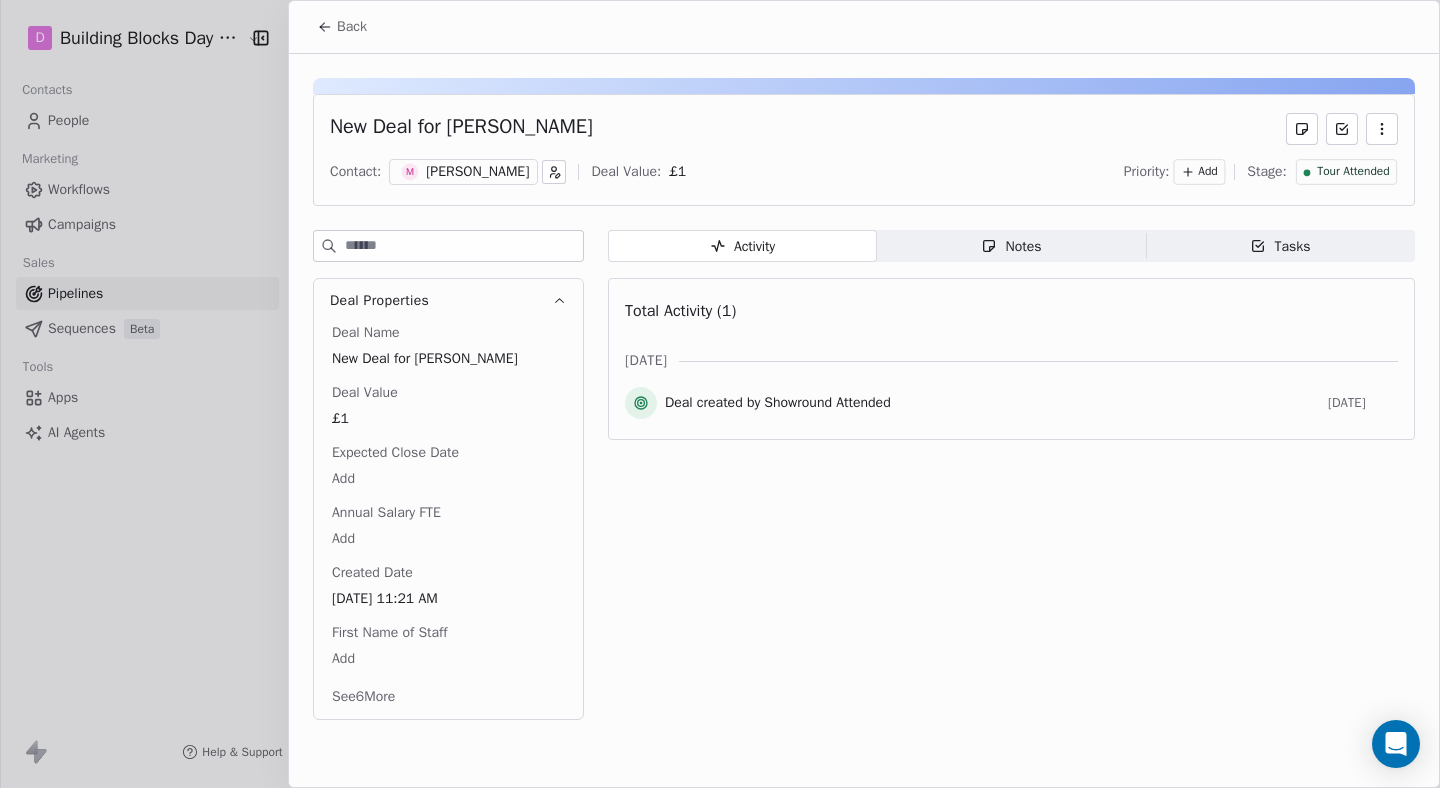 click on "[PERSON_NAME]" at bounding box center (477, 172) 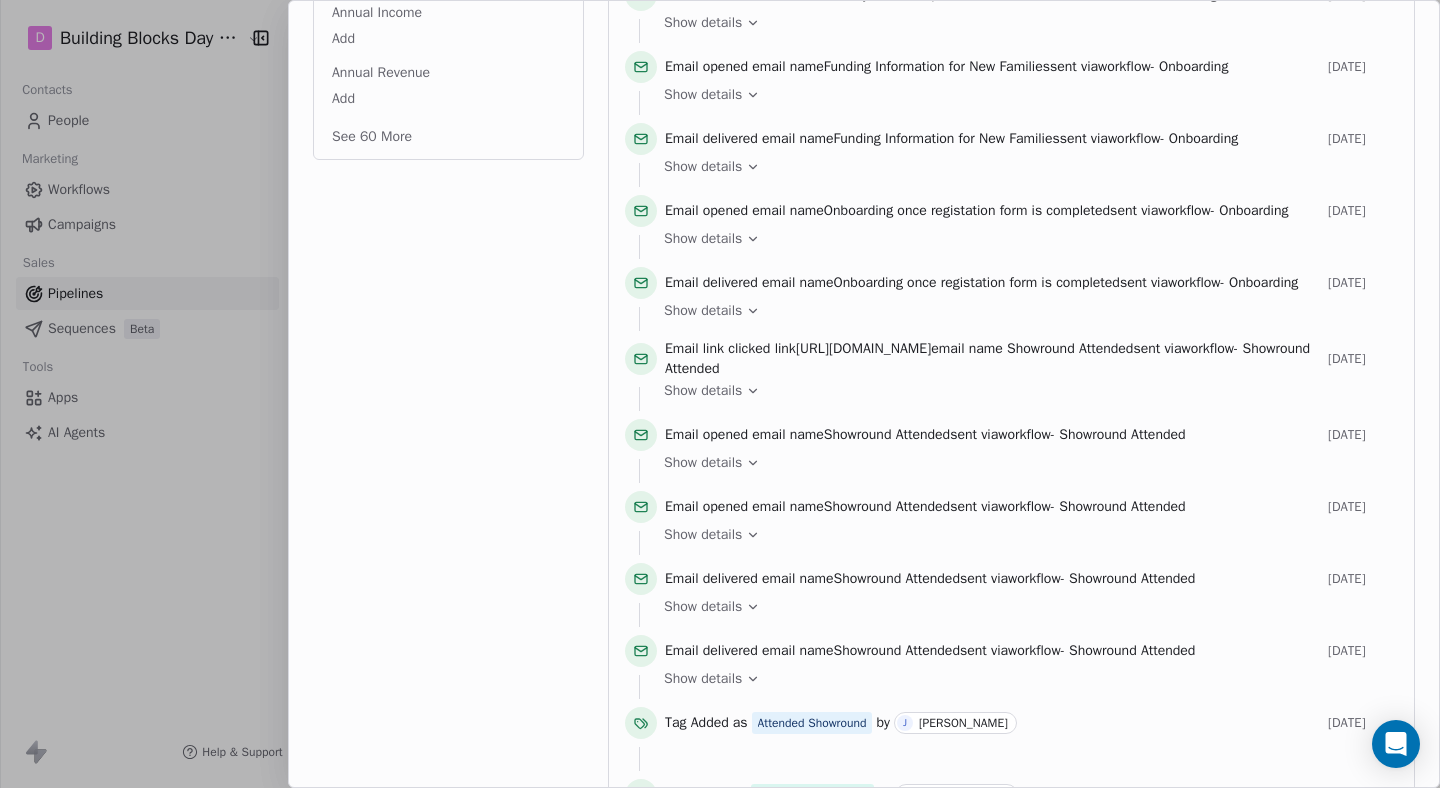 scroll, scrollTop: 0, scrollLeft: 0, axis: both 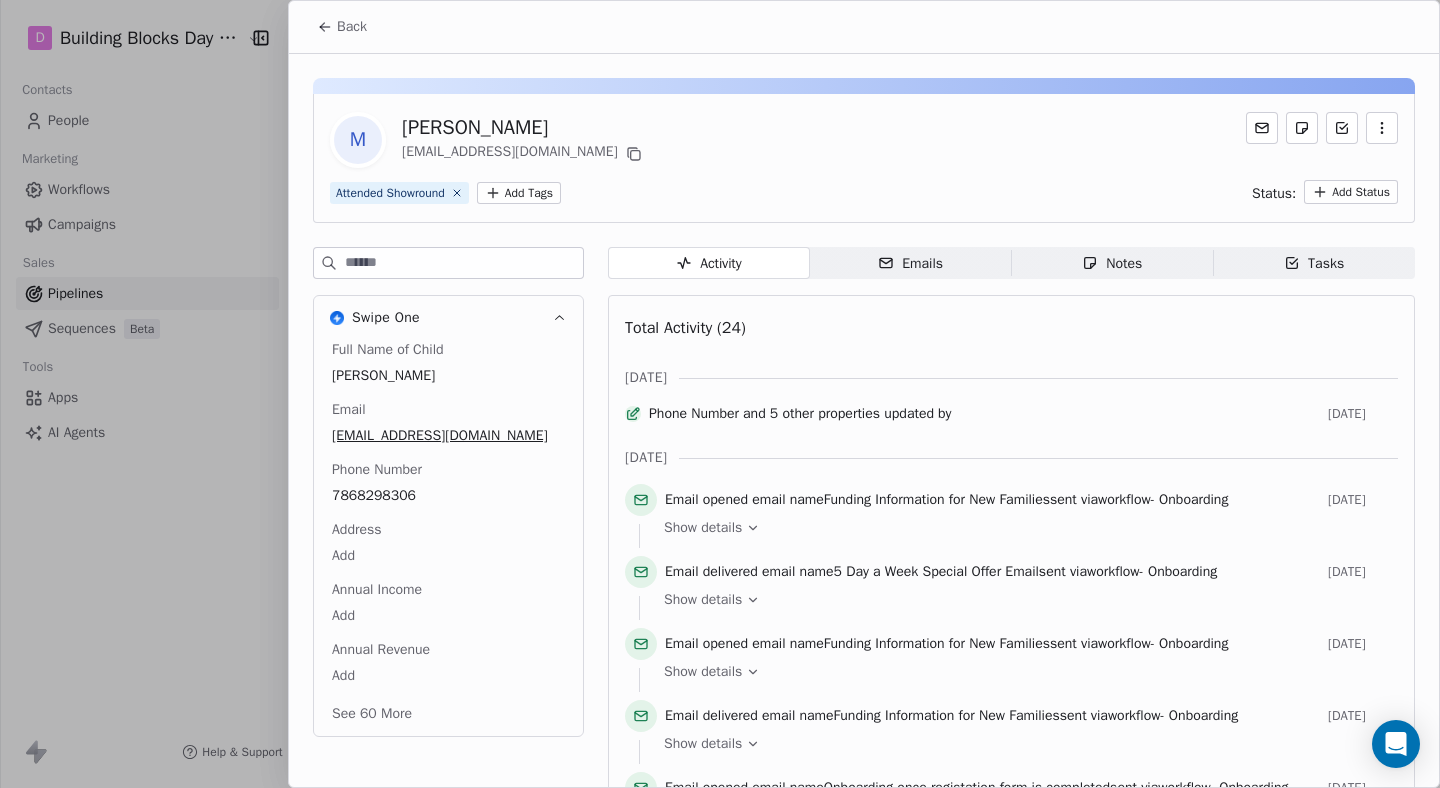 click on "Back" at bounding box center (352, 27) 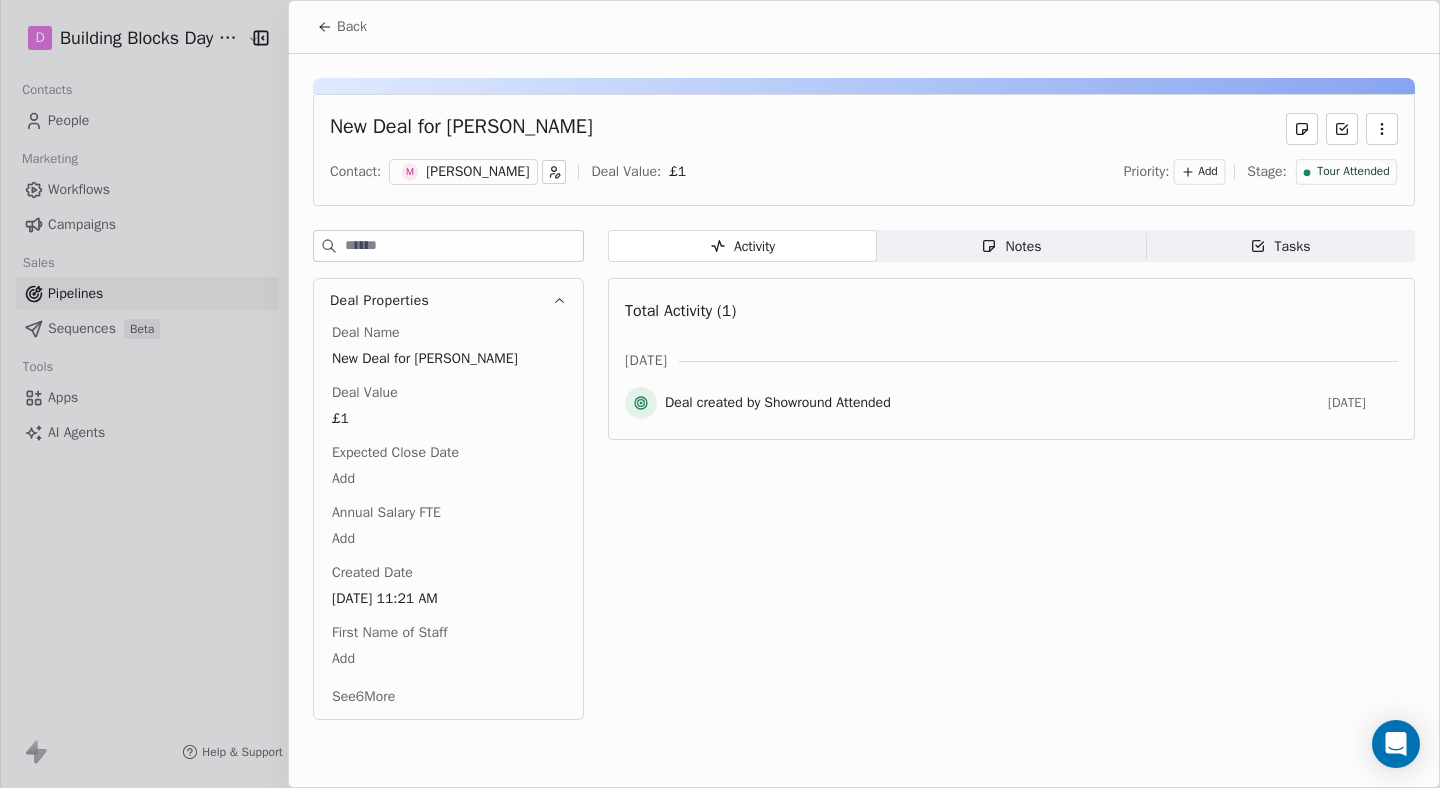 click on "Back" at bounding box center [342, 27] 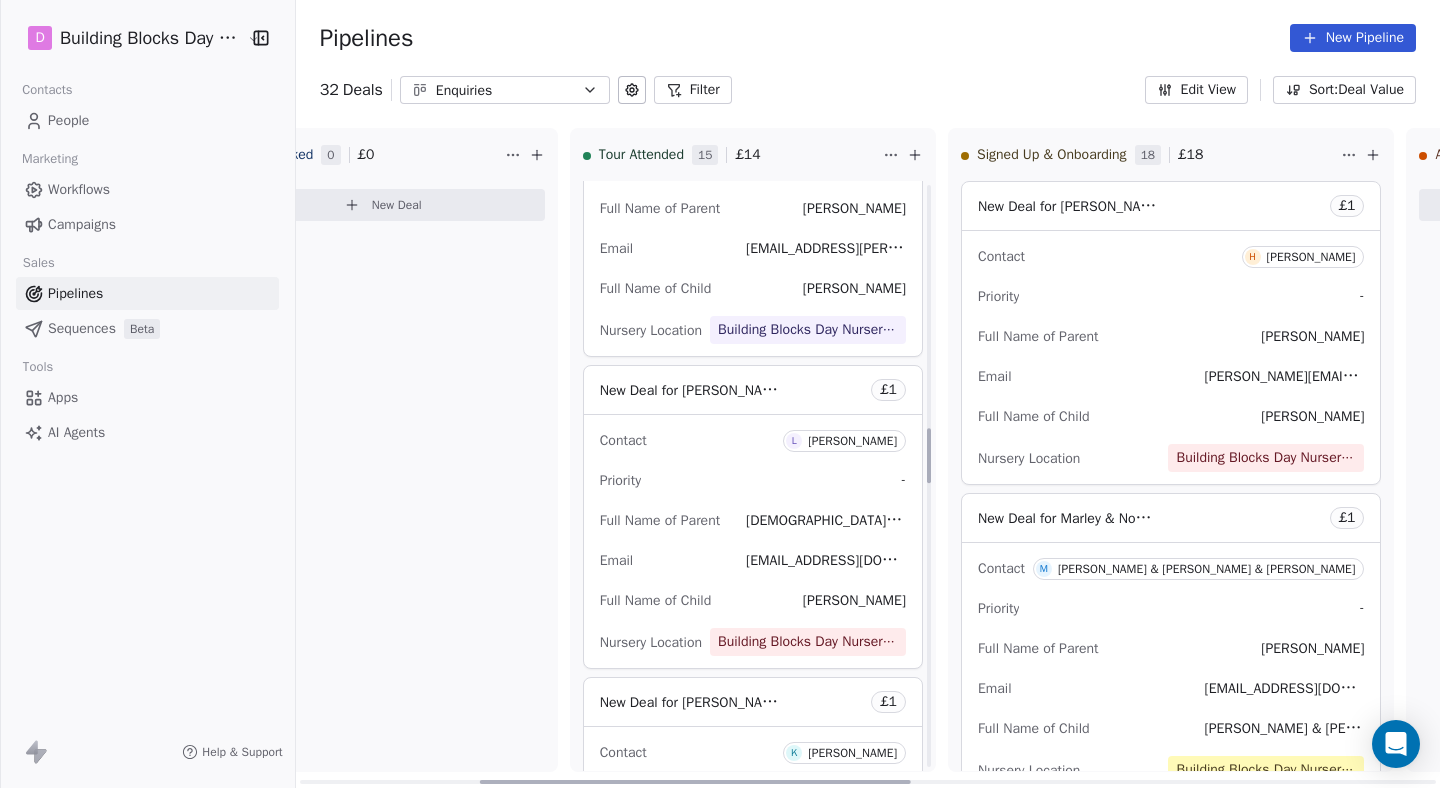 scroll, scrollTop: 2619, scrollLeft: 0, axis: vertical 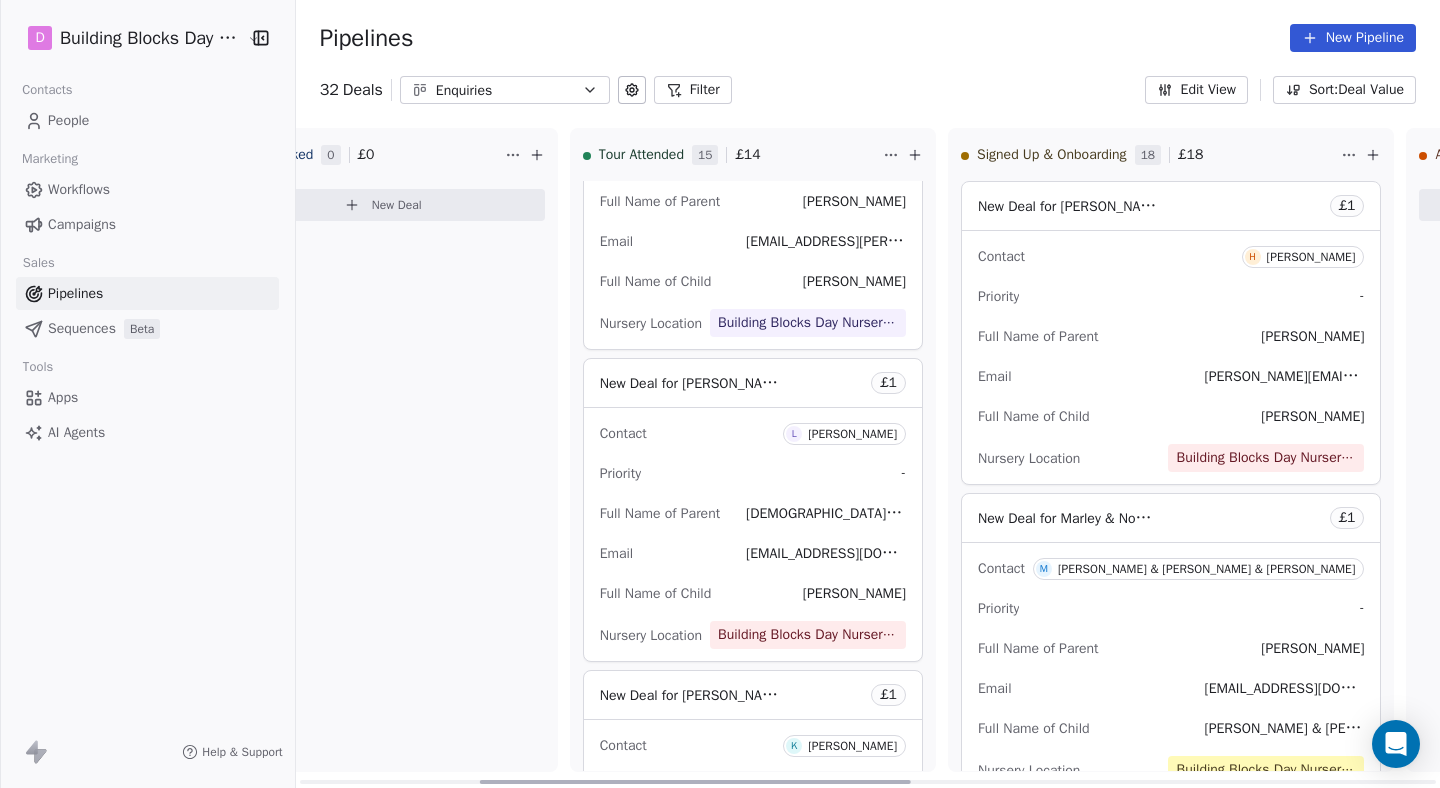 click on "[PERSON_NAME]" at bounding box center (852, 434) 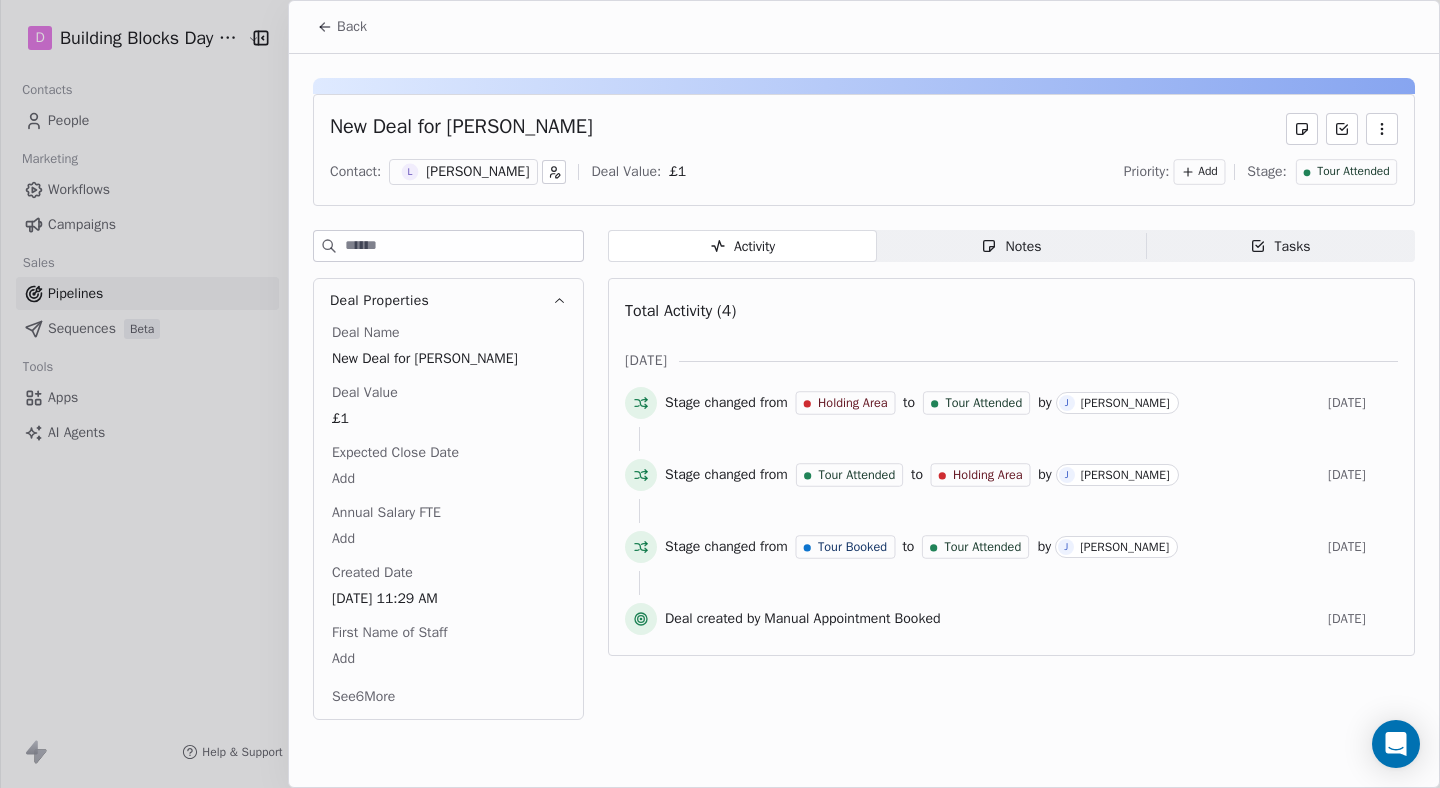 click on "[PERSON_NAME]" at bounding box center (477, 172) 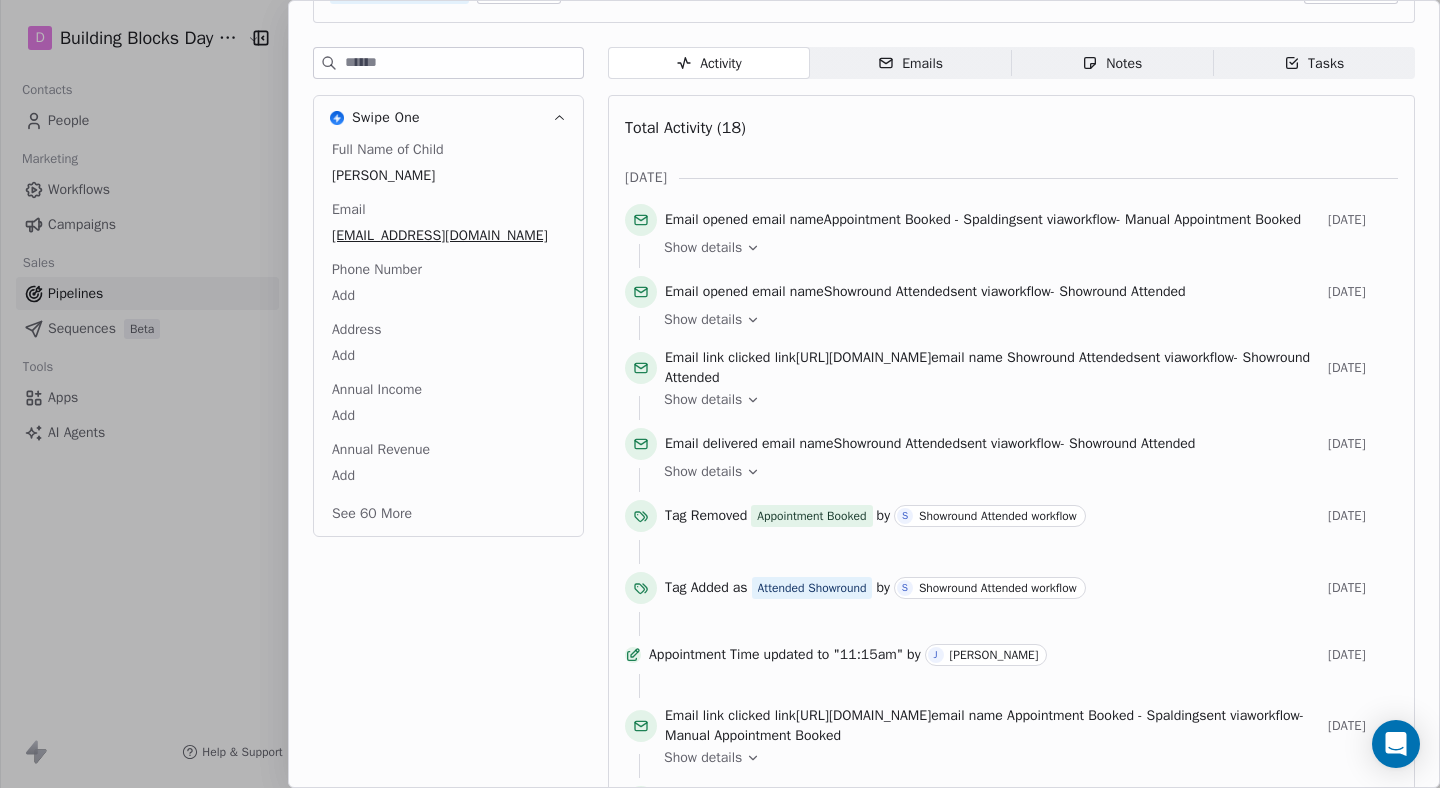 scroll, scrollTop: 0, scrollLeft: 0, axis: both 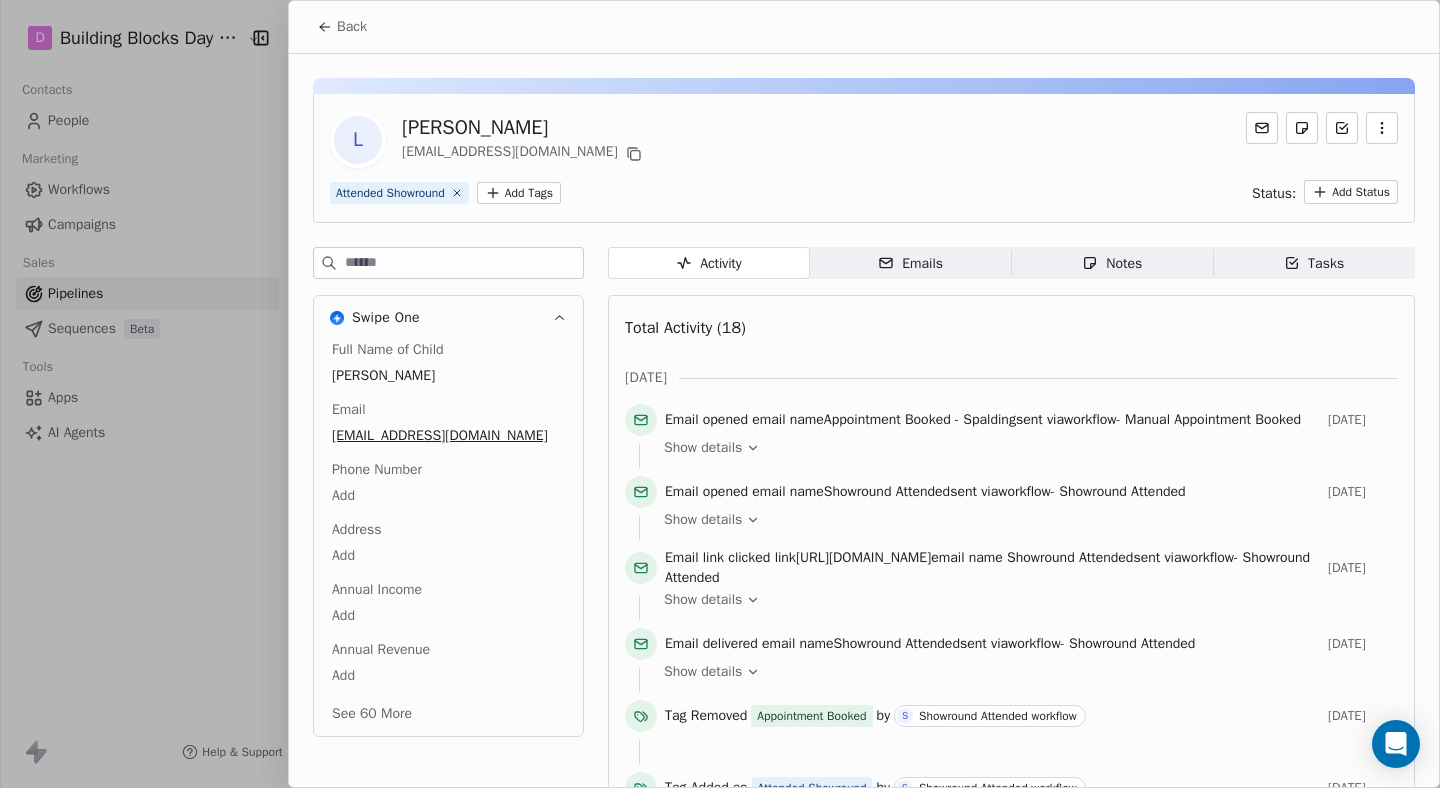 click on "Back" at bounding box center (342, 27) 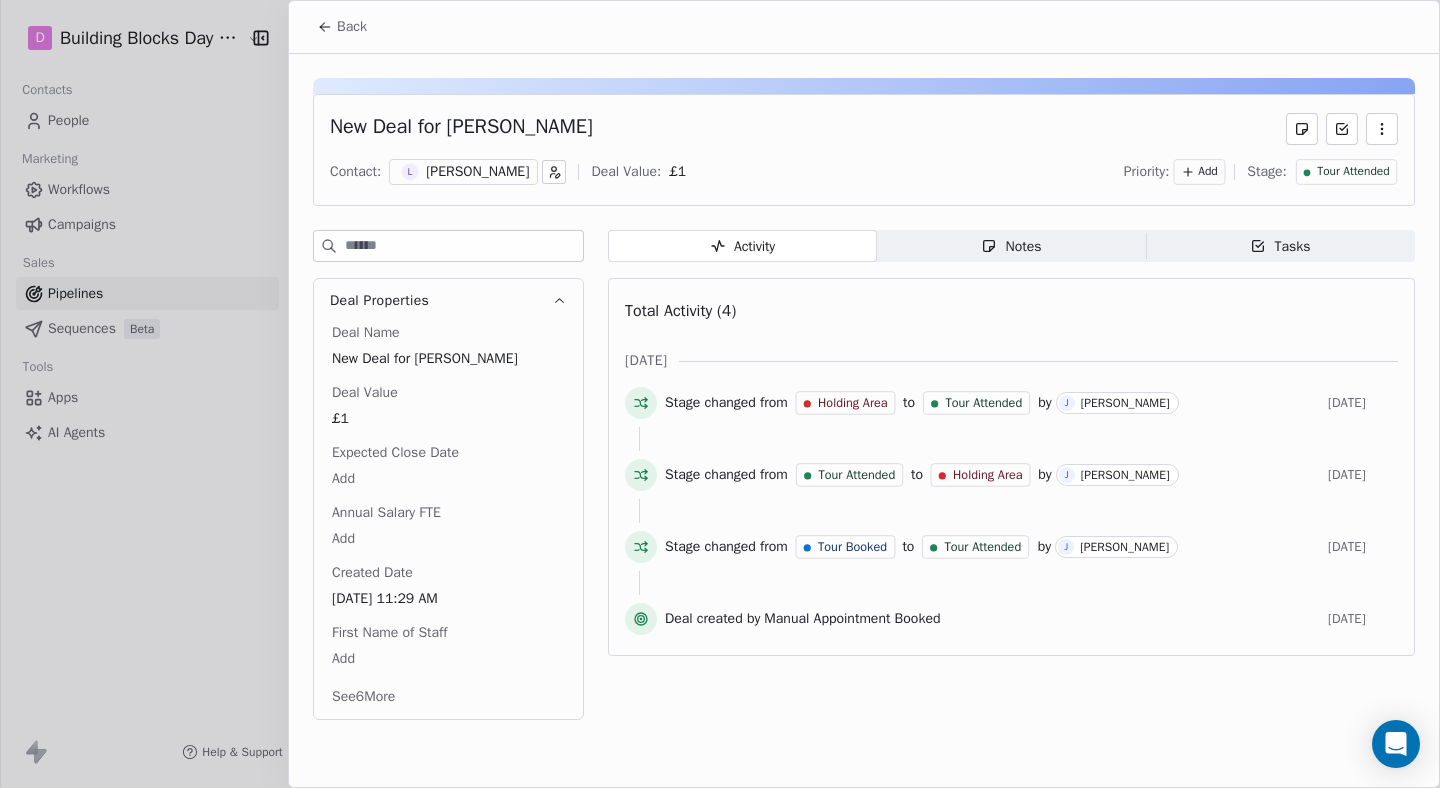 click 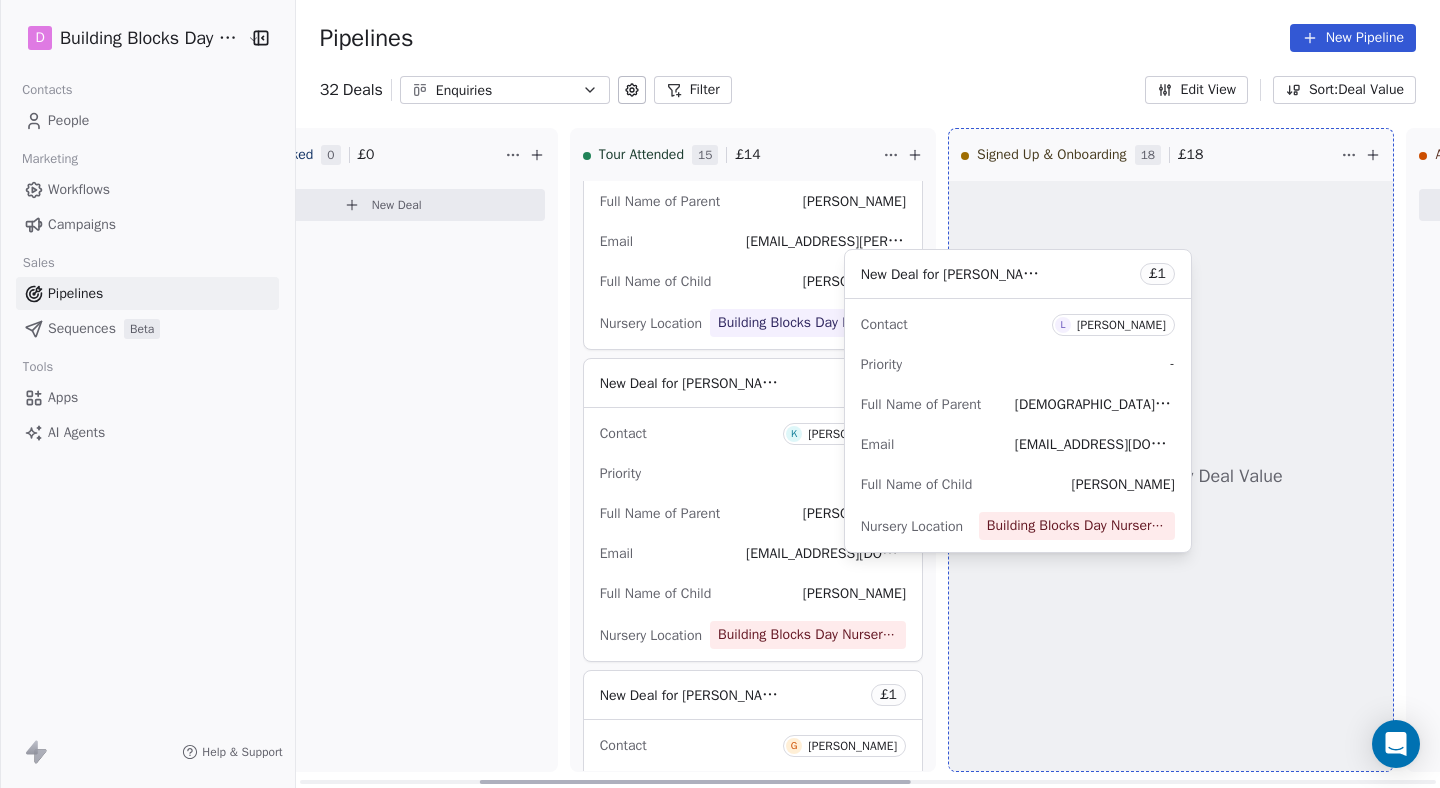 drag, startPoint x: 802, startPoint y: 393, endPoint x: 1057, endPoint y: 281, distance: 278.51212 